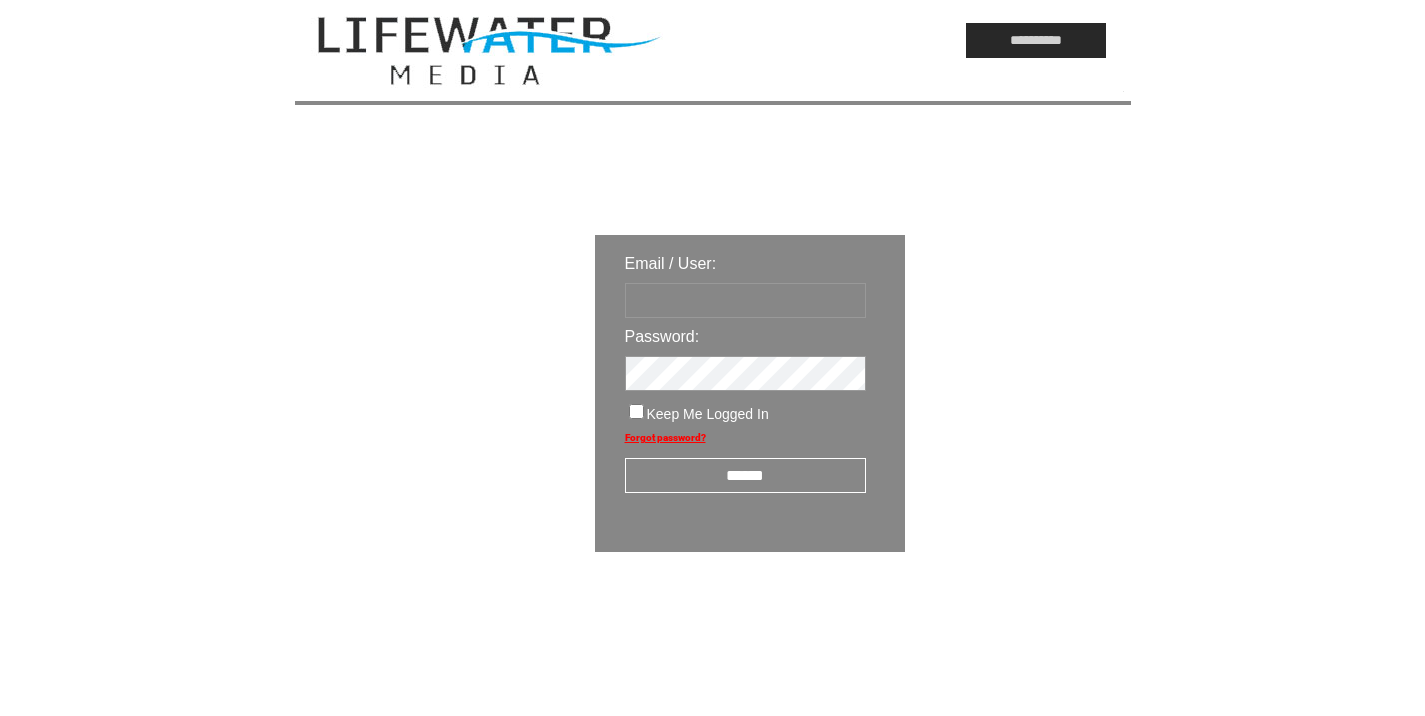 scroll, scrollTop: 0, scrollLeft: 0, axis: both 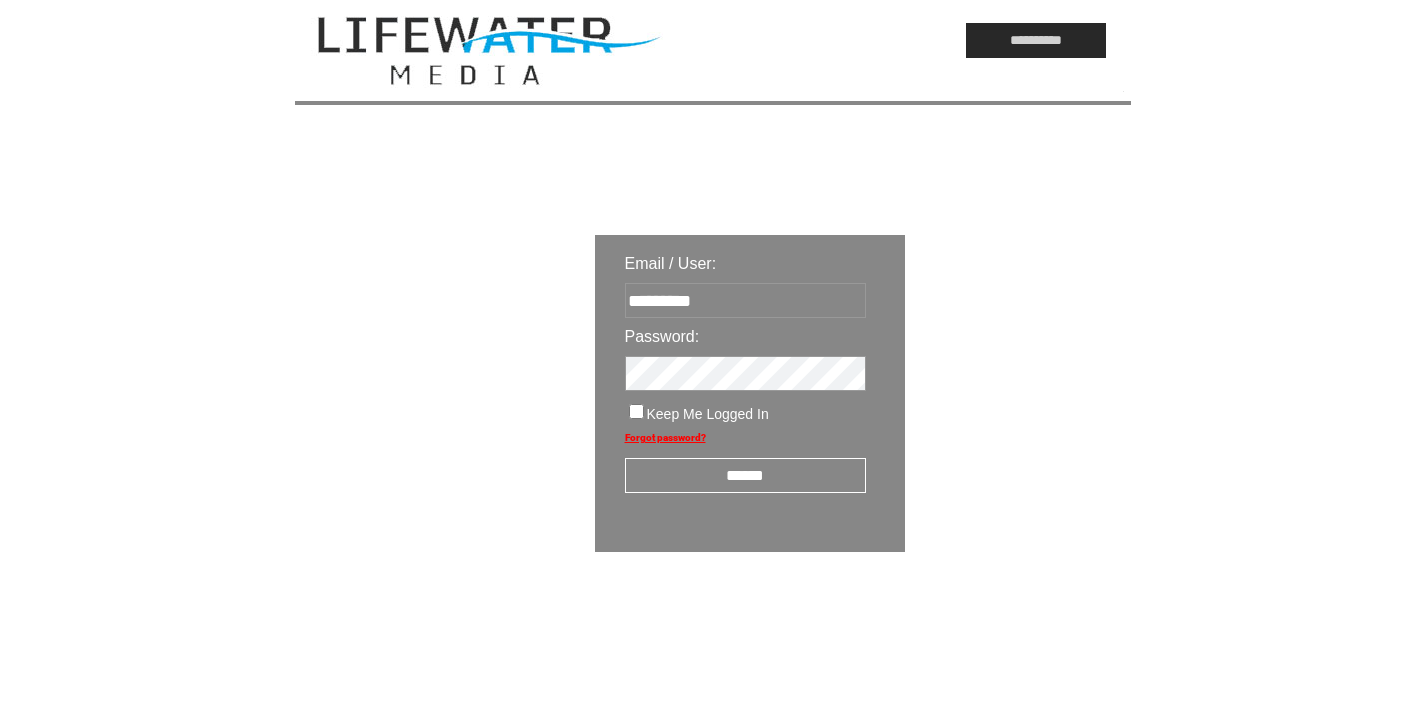 click on "******" at bounding box center (745, 475) 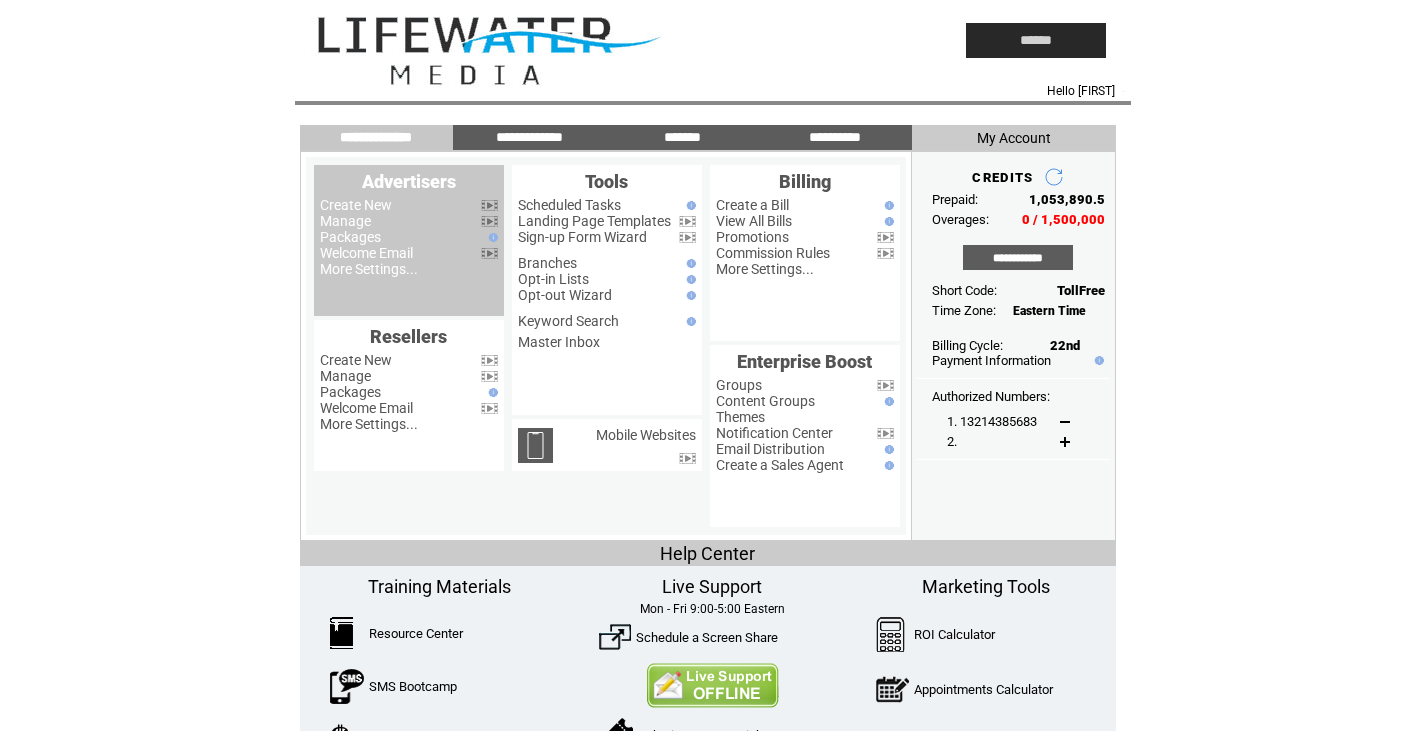 scroll, scrollTop: 0, scrollLeft: 0, axis: both 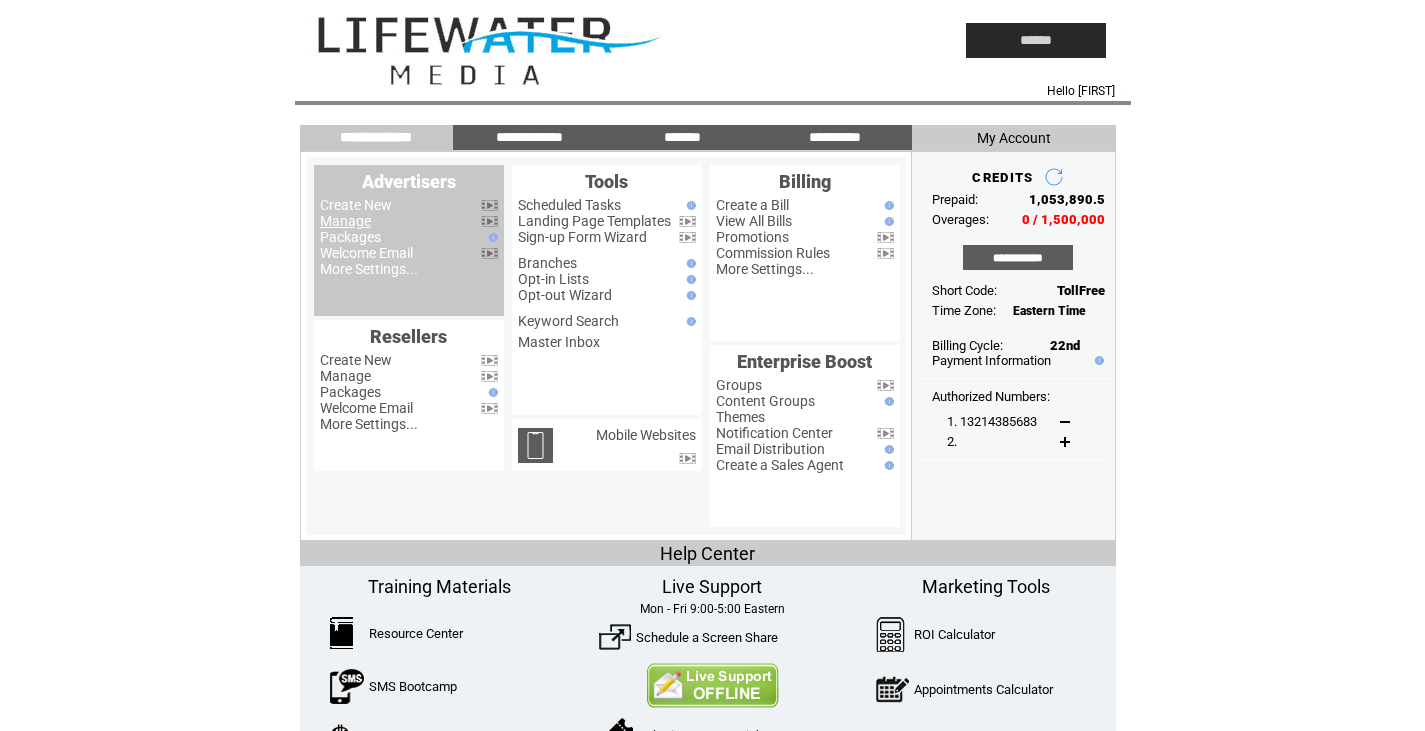 click on "Manage" at bounding box center [345, 221] 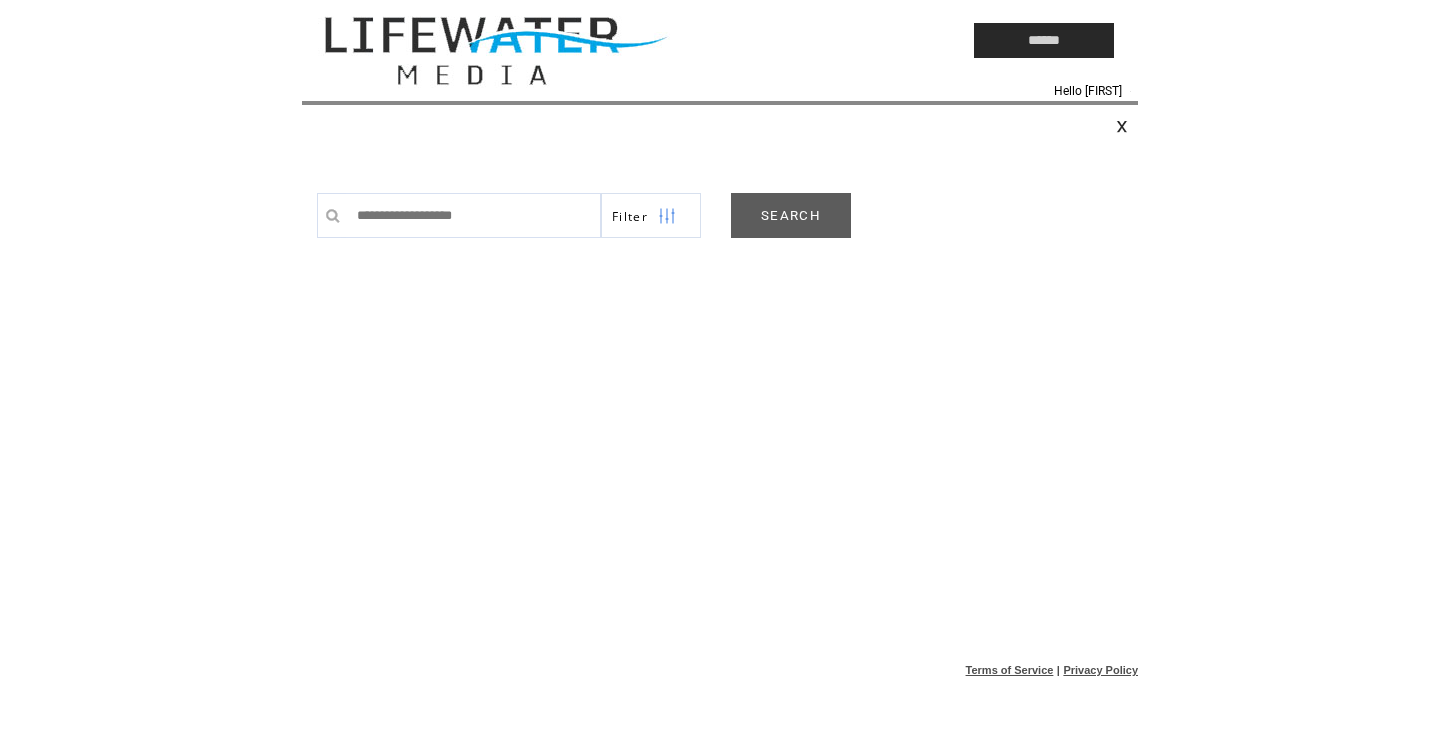scroll, scrollTop: 0, scrollLeft: 0, axis: both 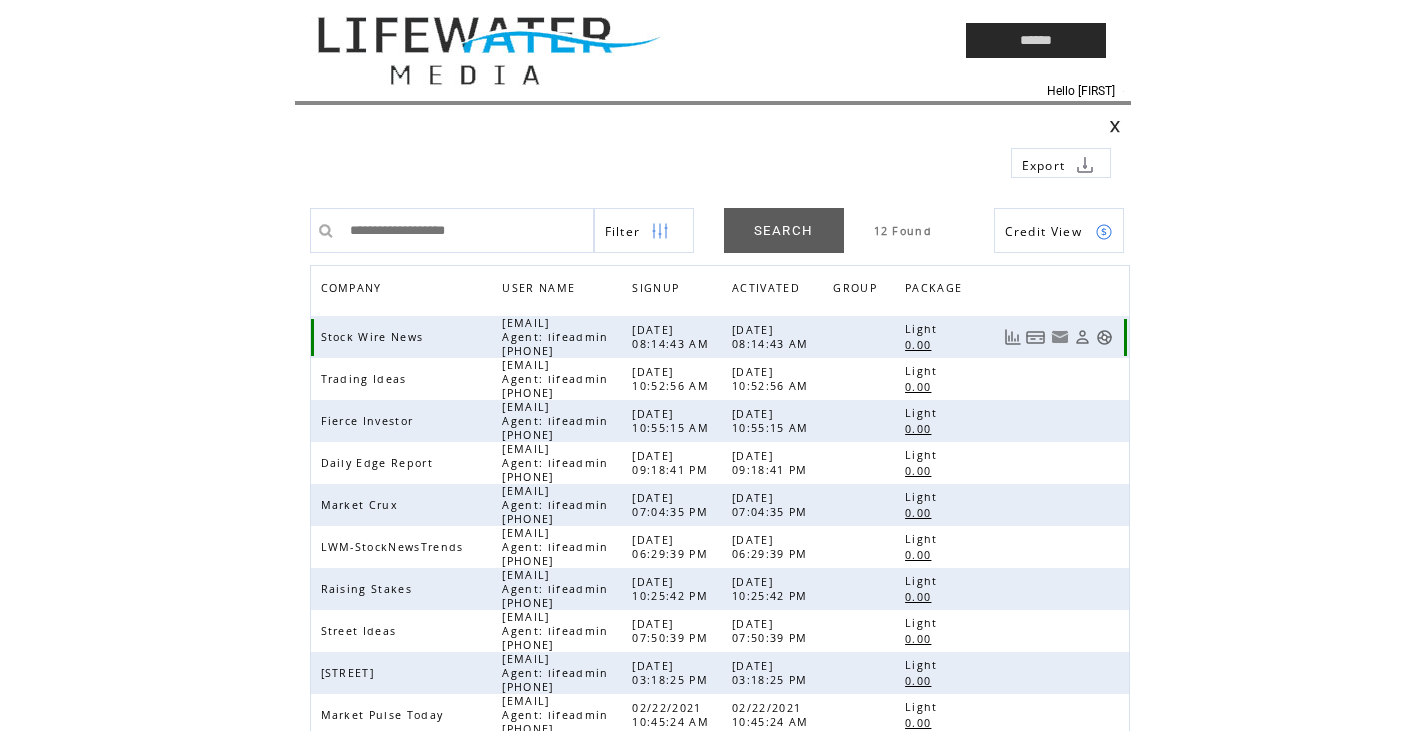 click at bounding box center (1104, 337) 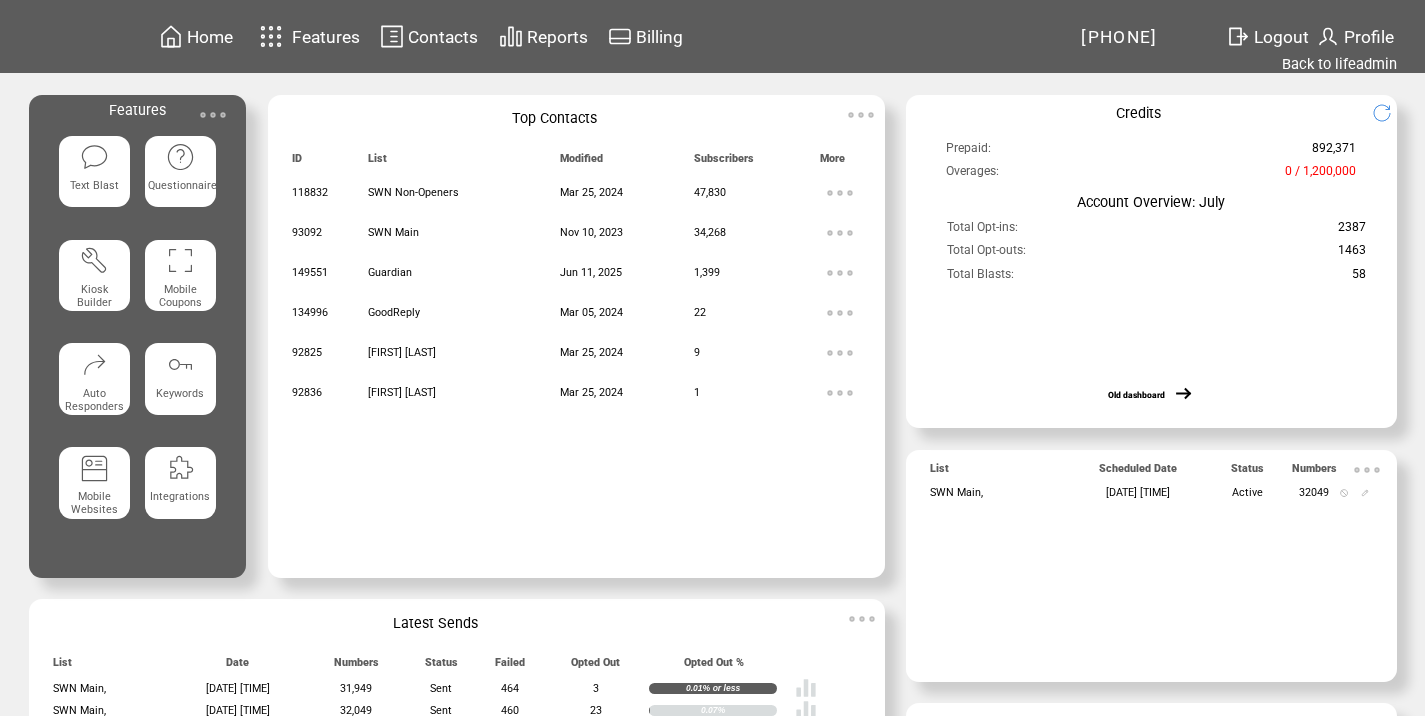 scroll, scrollTop: 0, scrollLeft: 0, axis: both 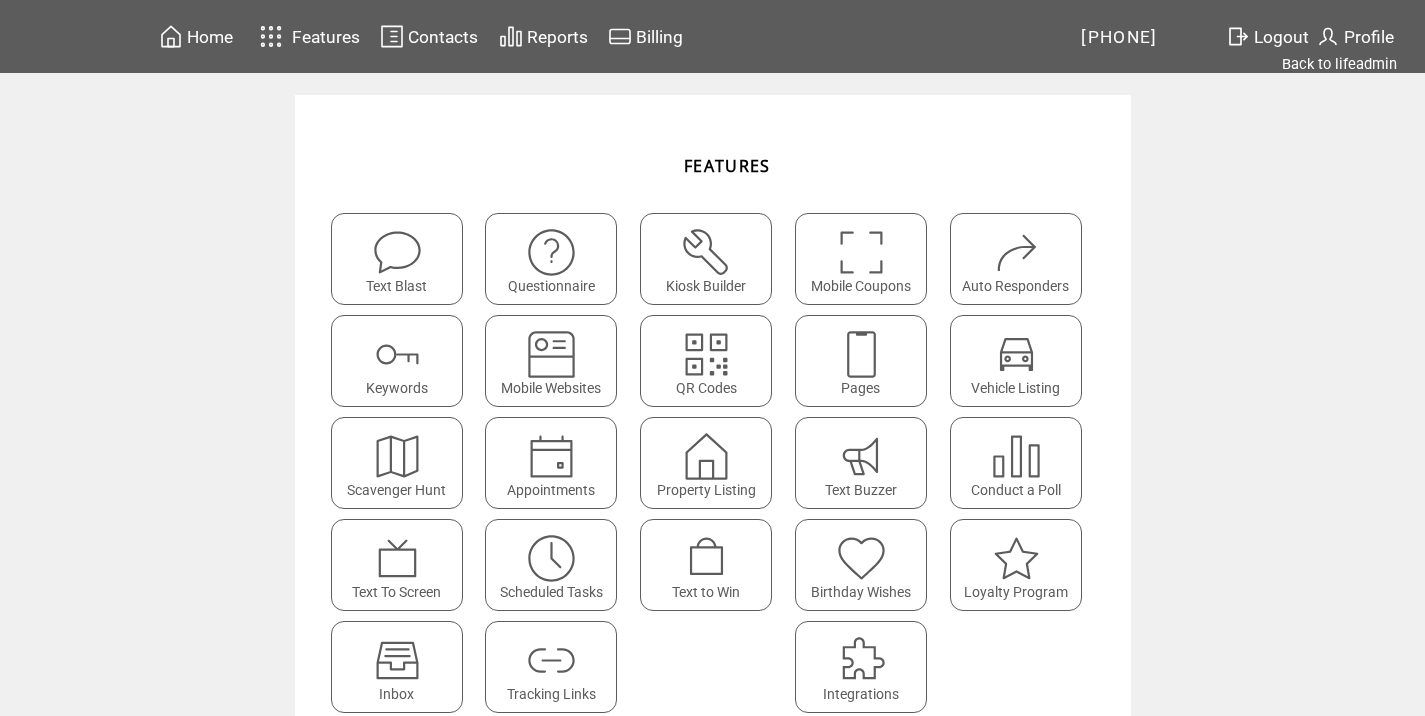 click at bounding box center [551, 653] 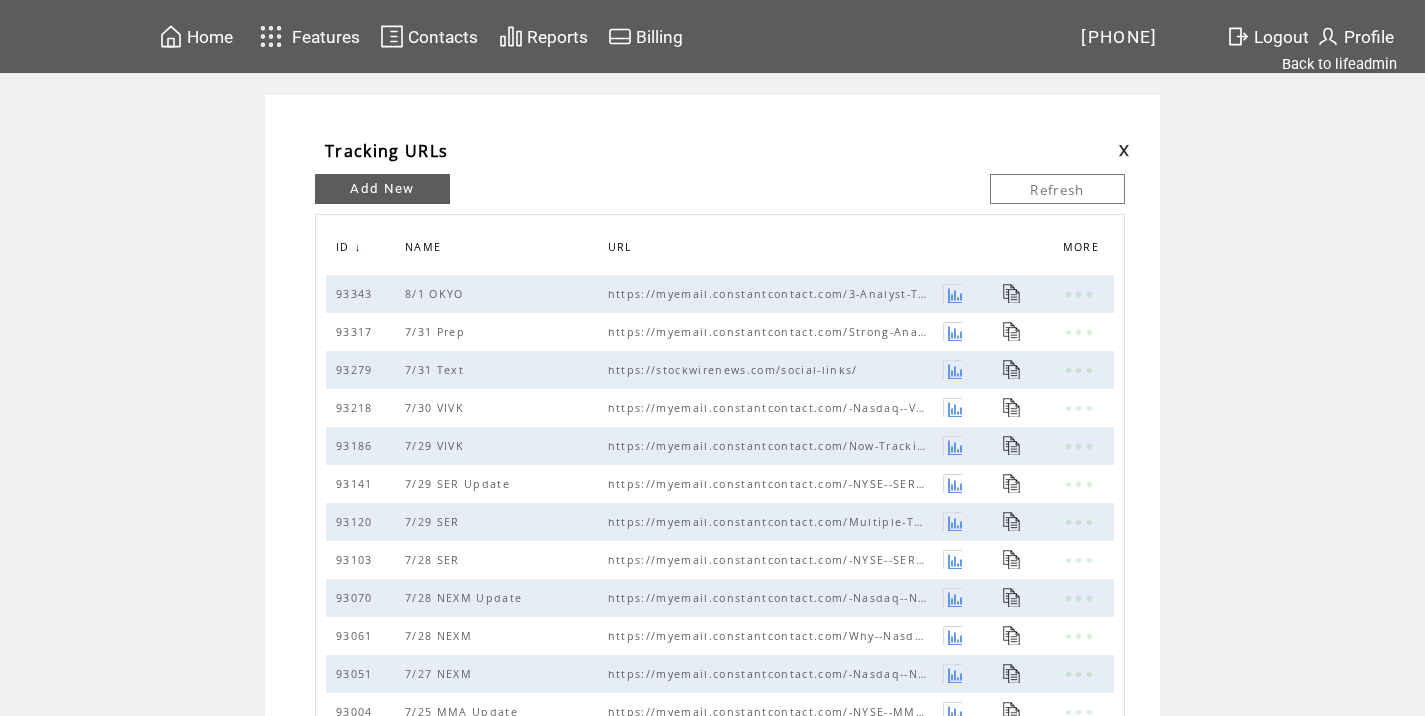 scroll, scrollTop: 0, scrollLeft: 0, axis: both 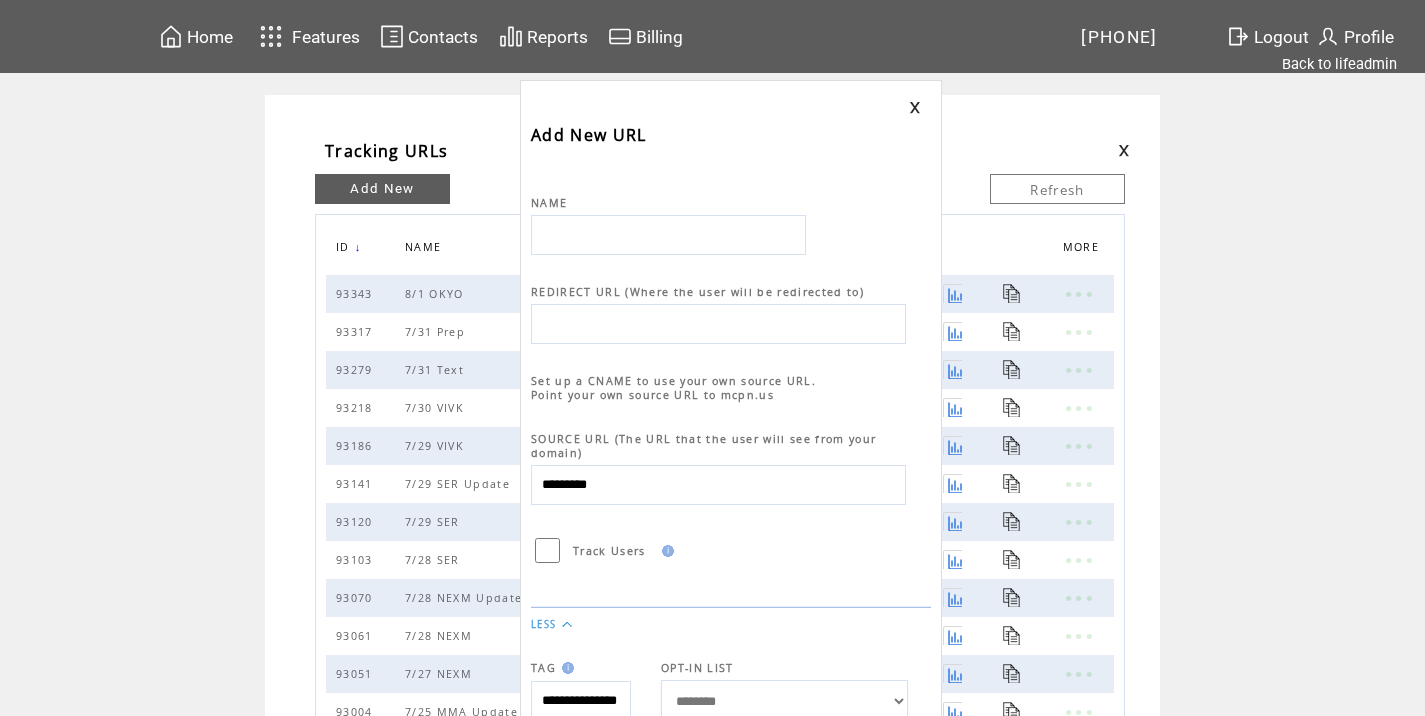 click at bounding box center (668, 235) 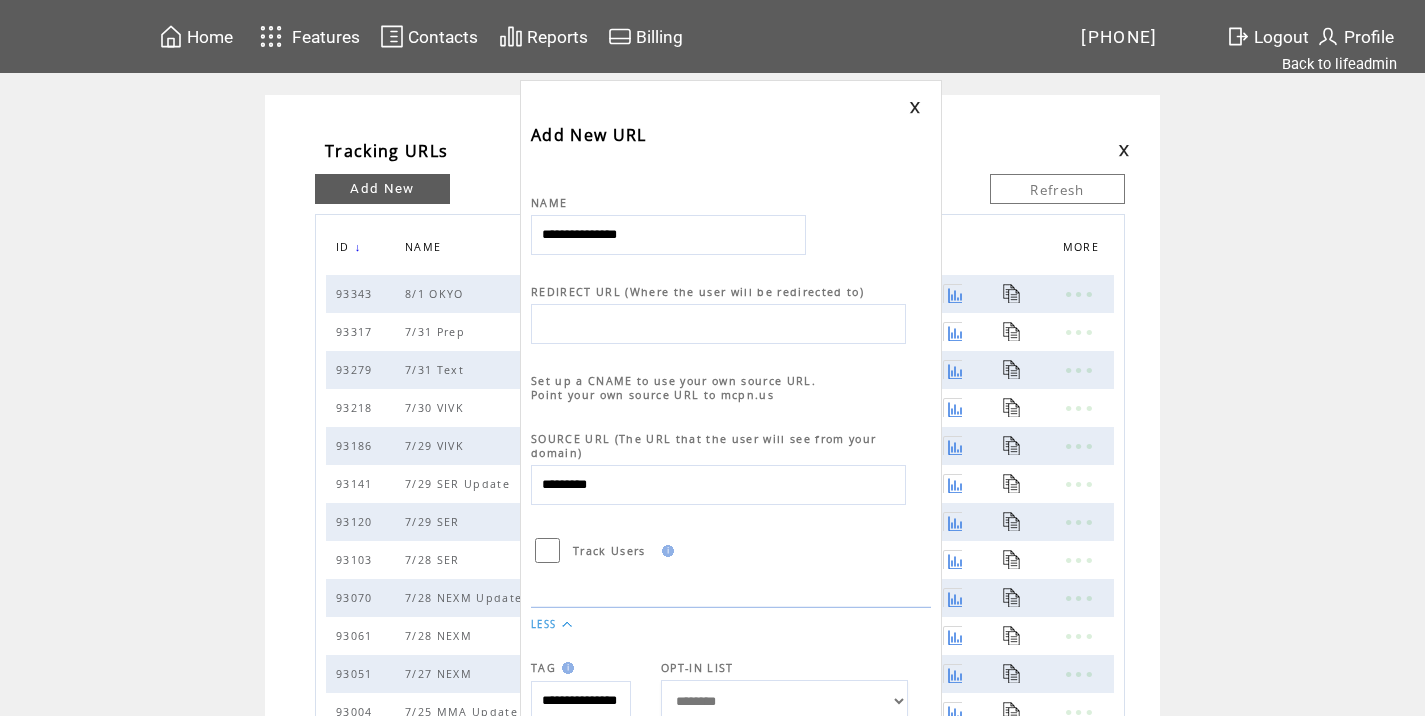 type on "**********" 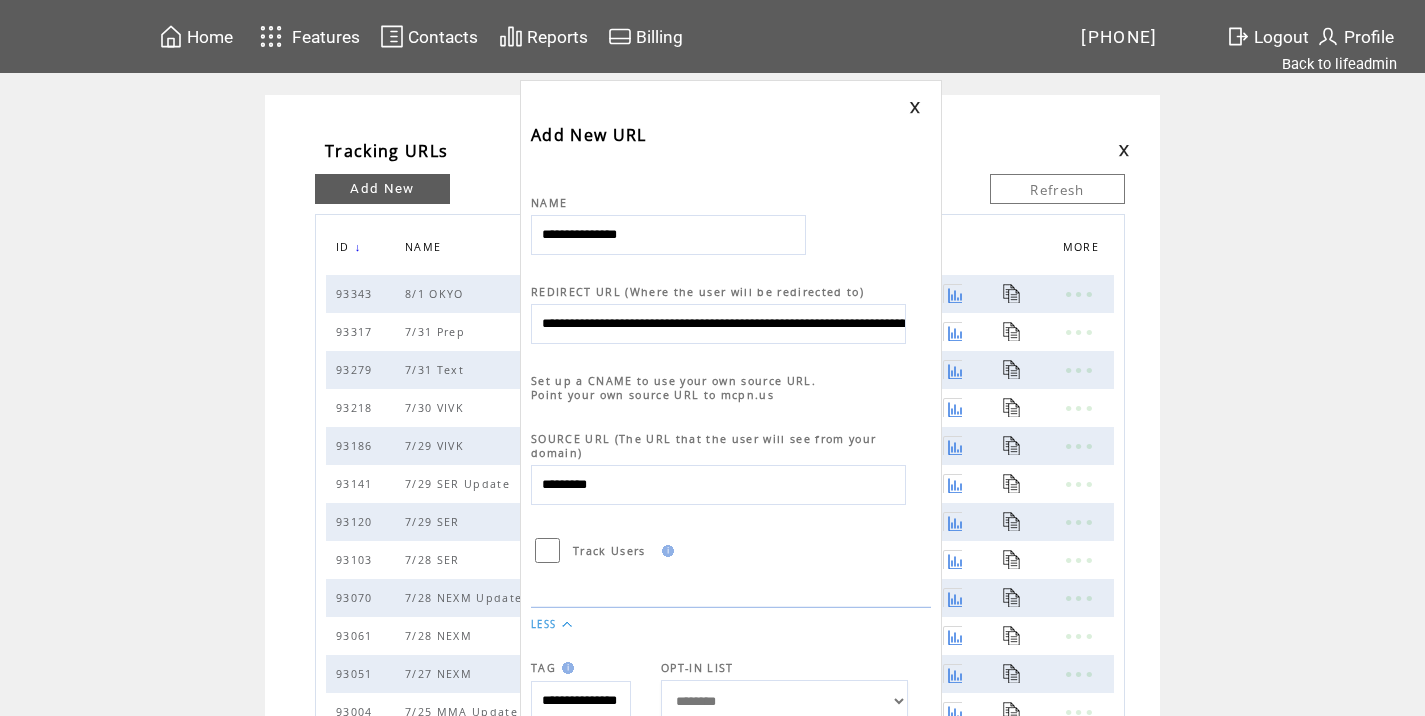 scroll, scrollTop: 0, scrollLeft: 320, axis: horizontal 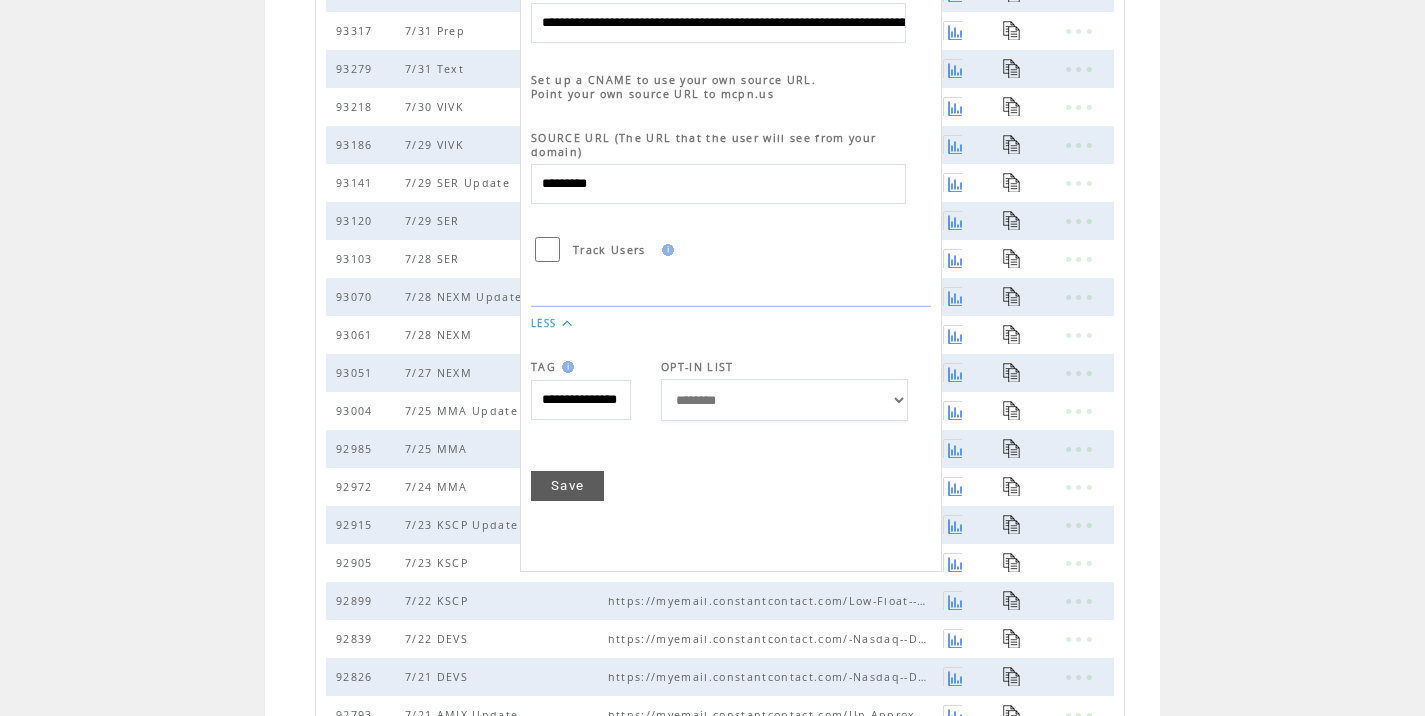 click on "**********" at bounding box center (718, 23) 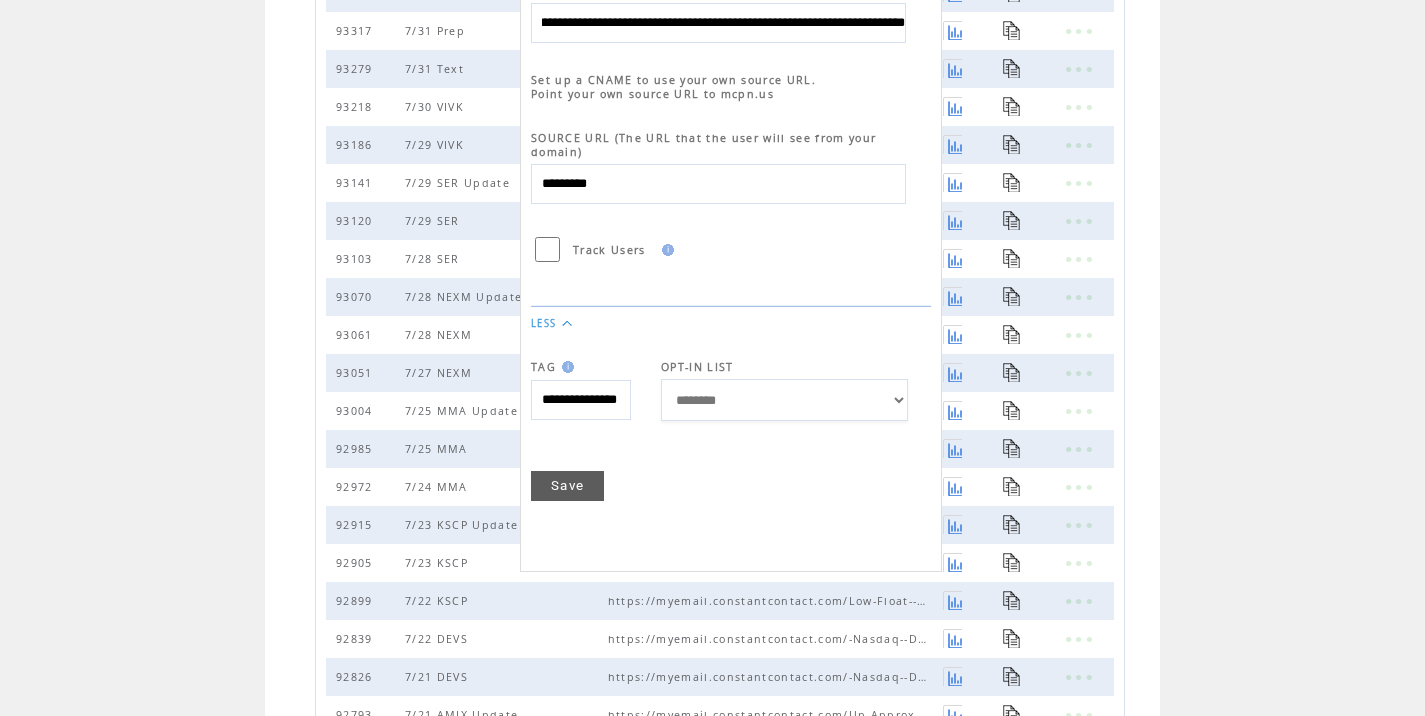 type on "**********" 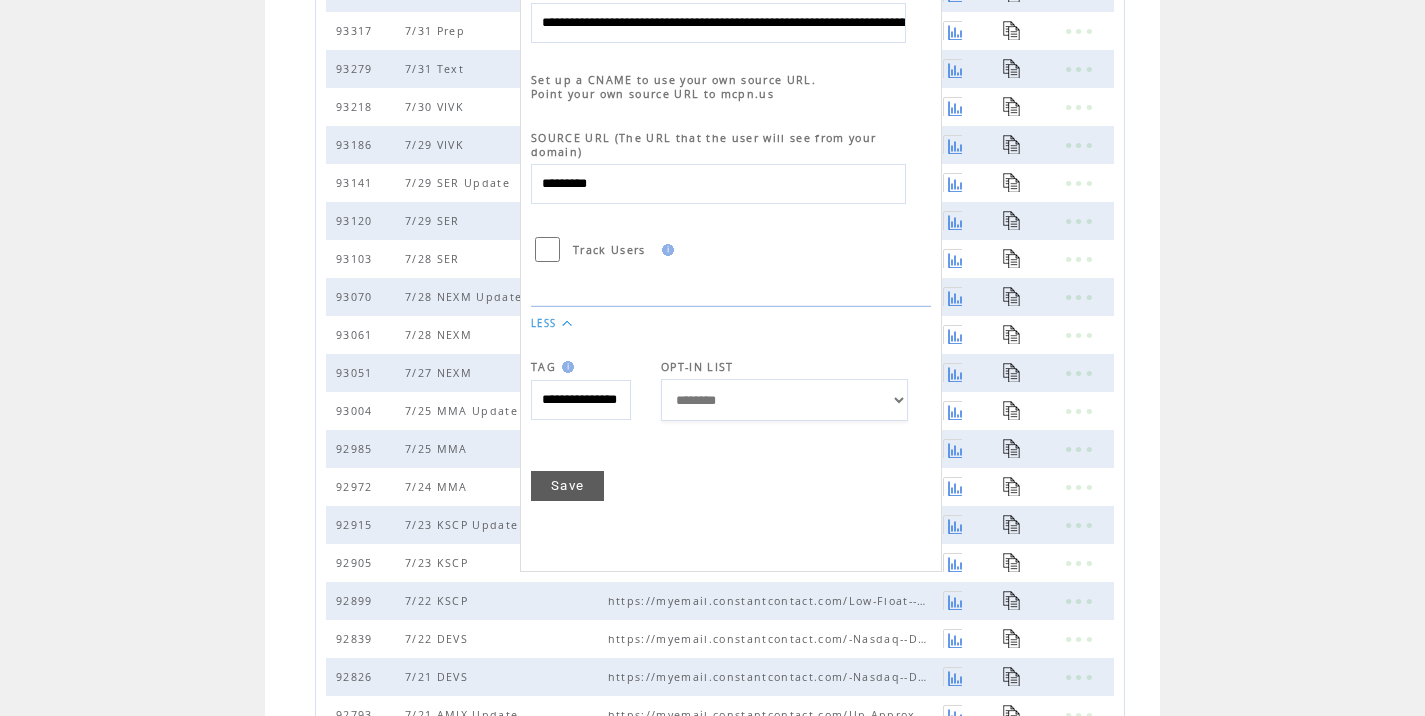 scroll, scrollTop: 0, scrollLeft: 0, axis: both 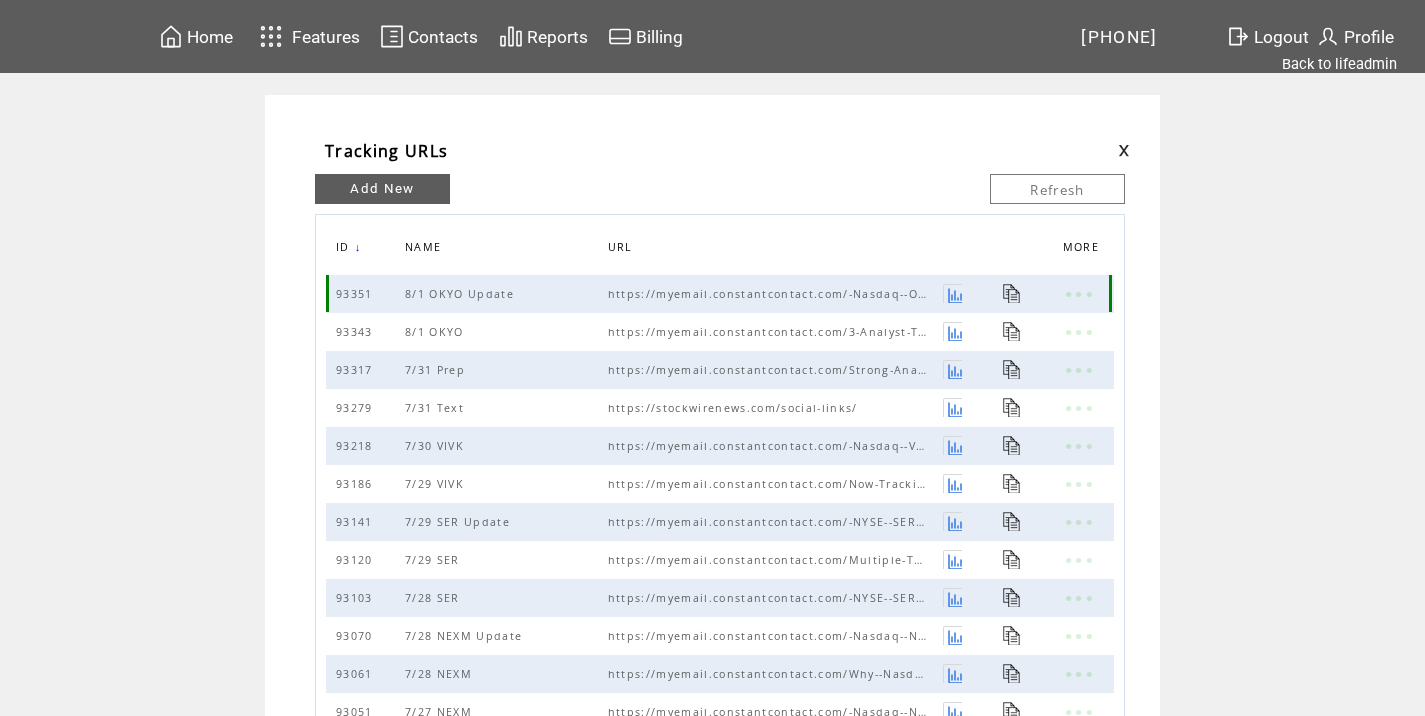 click at bounding box center (1012, 293) 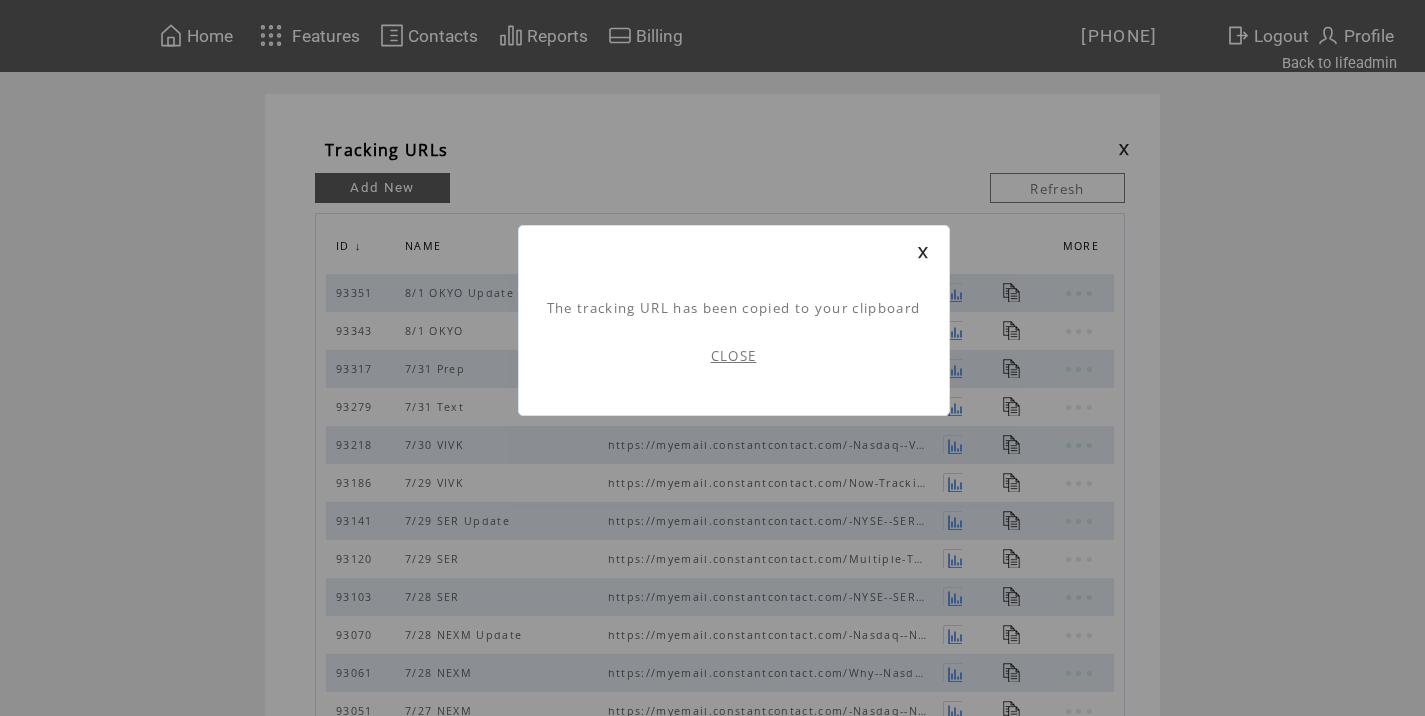 click on "CLOSE" at bounding box center [734, 356] 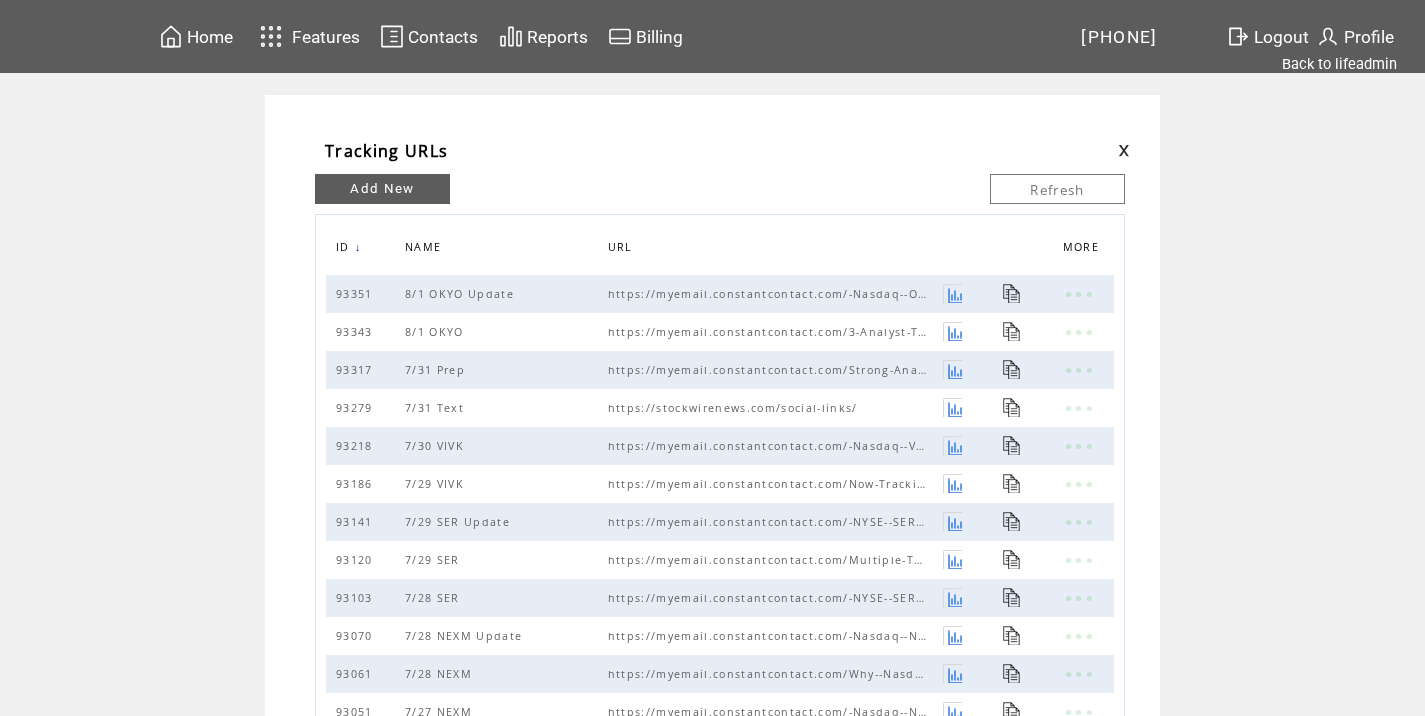 click at bounding box center (1124, 150) 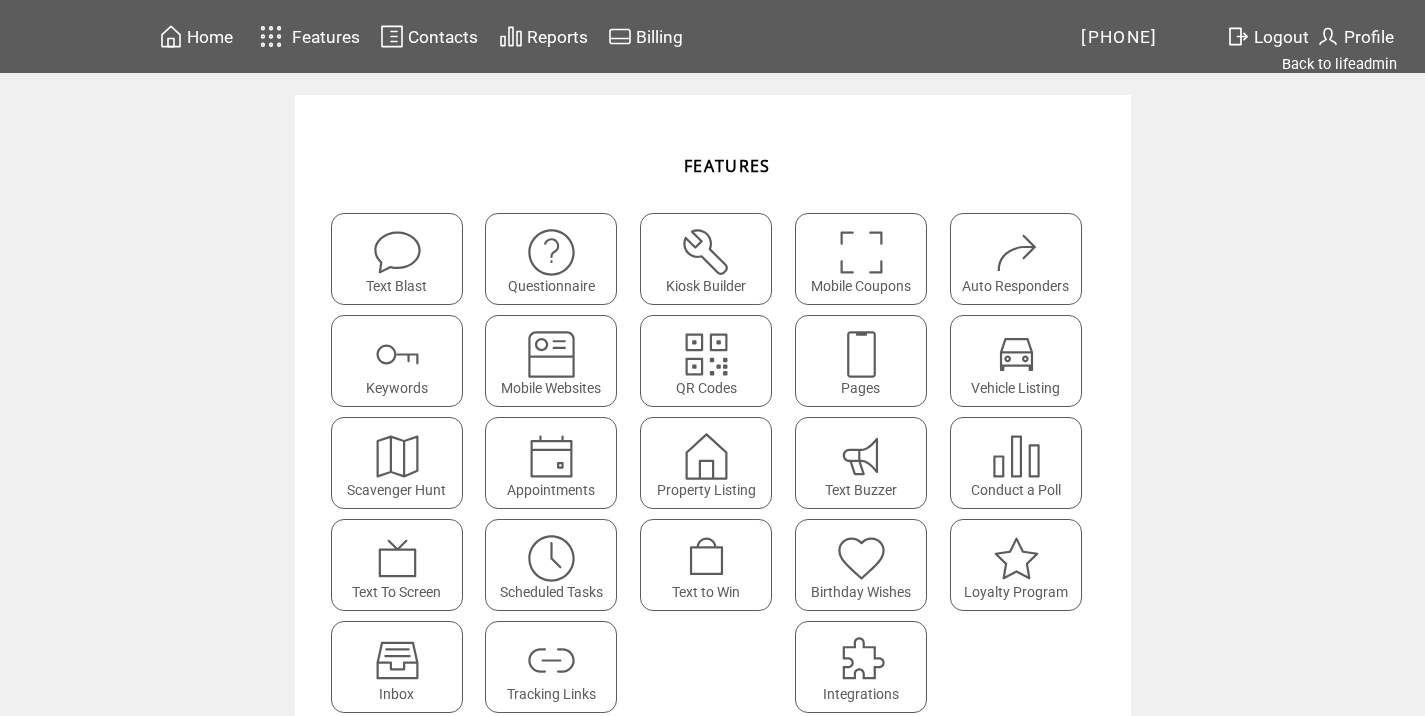 scroll, scrollTop: 0, scrollLeft: 0, axis: both 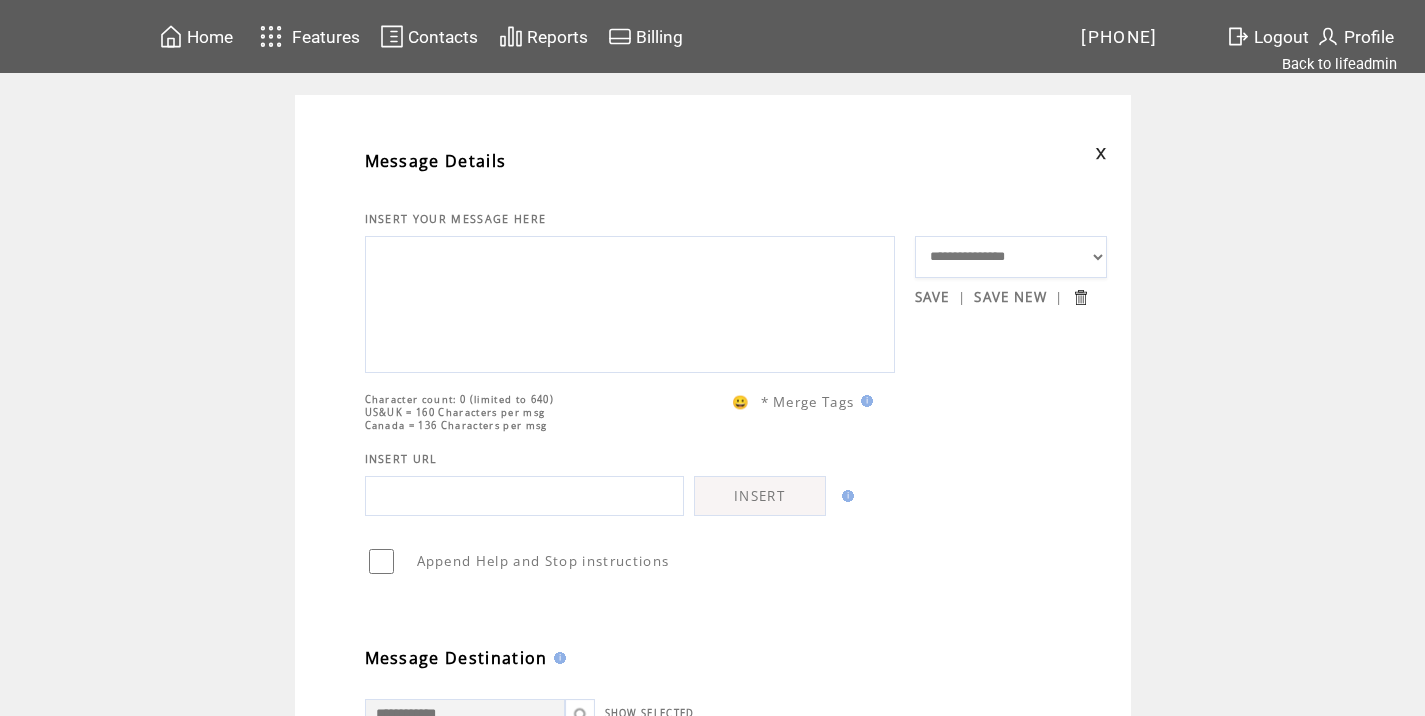 click at bounding box center (1101, 153) 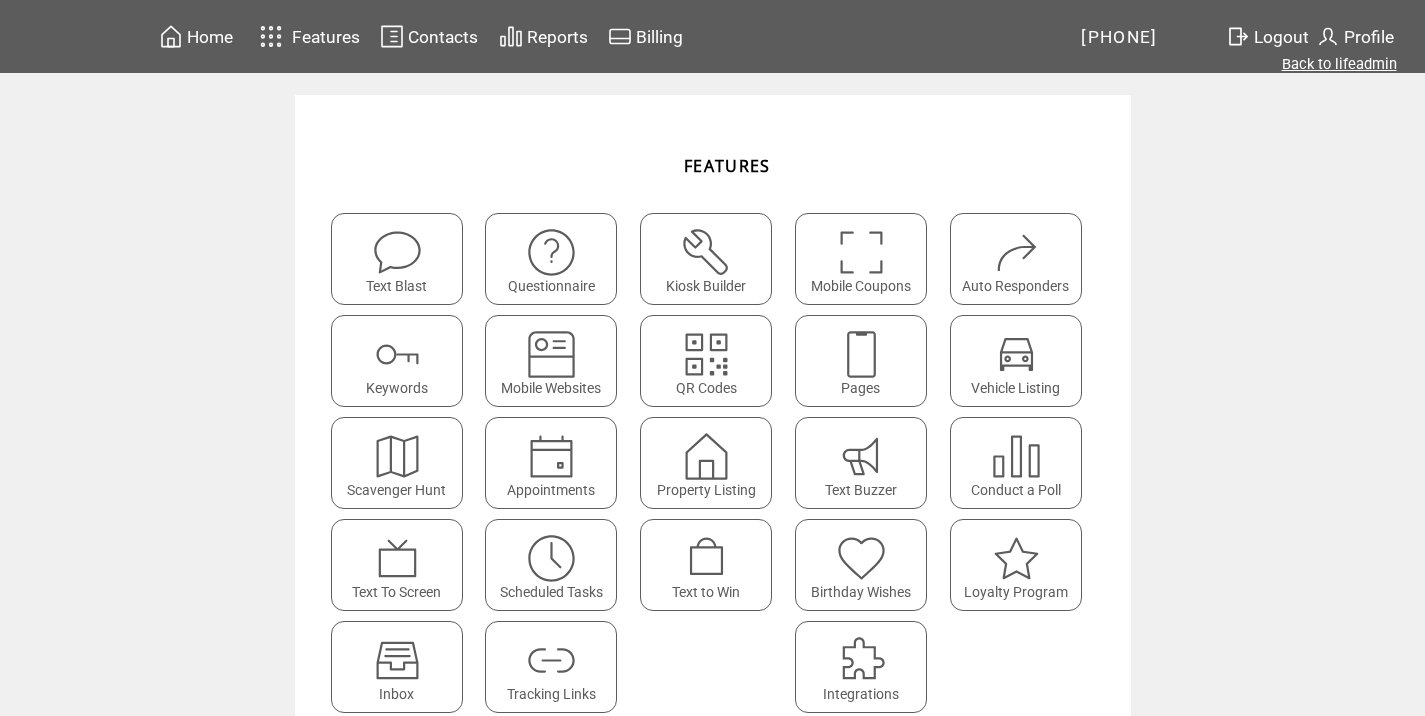 scroll, scrollTop: 0, scrollLeft: 0, axis: both 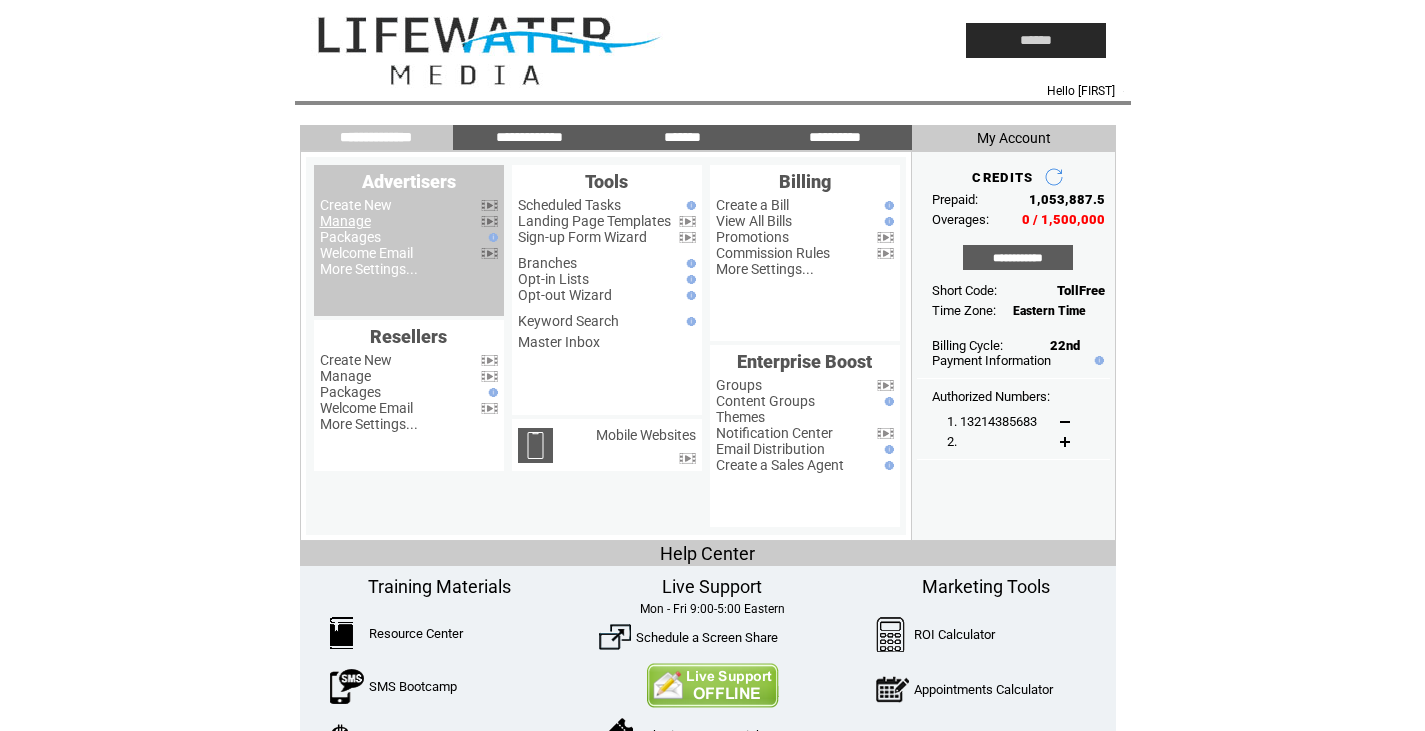 click on "Manage" at bounding box center (345, 221) 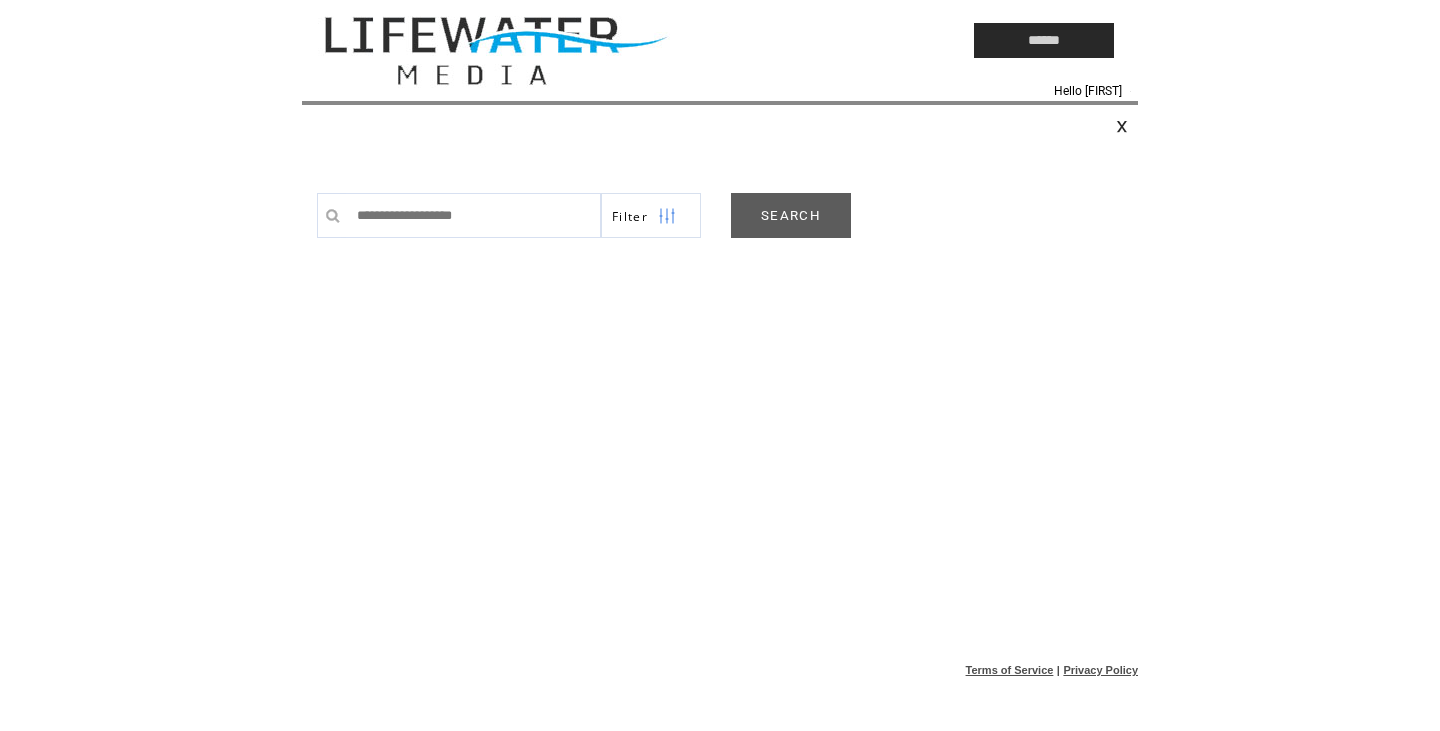 scroll, scrollTop: 0, scrollLeft: 0, axis: both 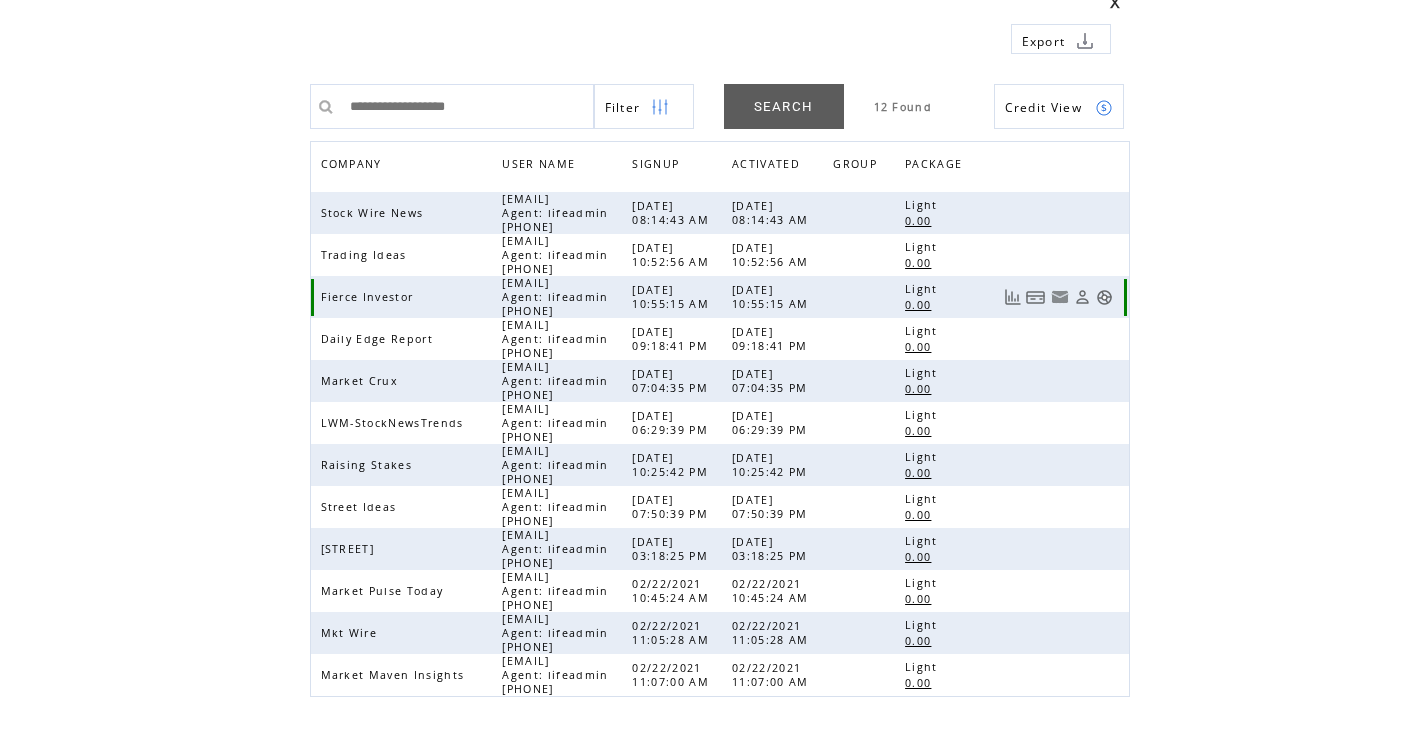 click at bounding box center [1104, 297] 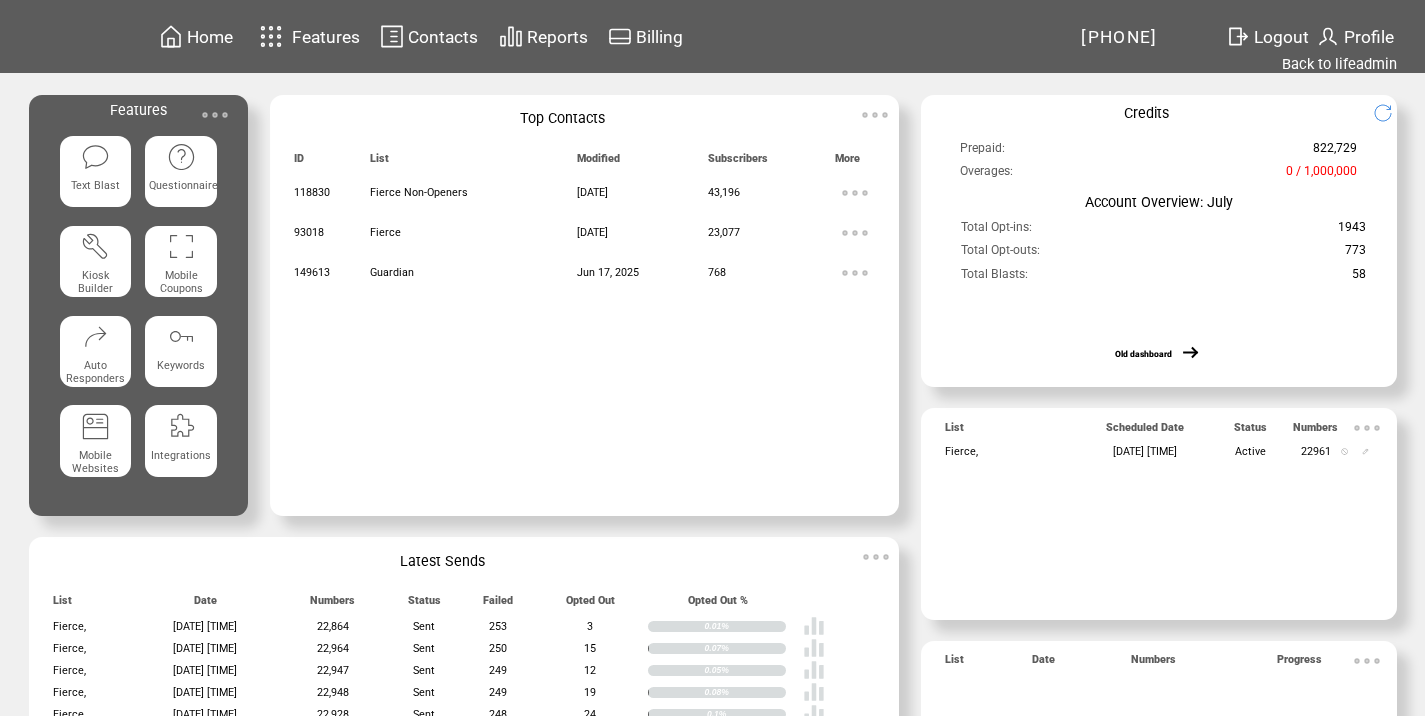 scroll, scrollTop: 0, scrollLeft: 0, axis: both 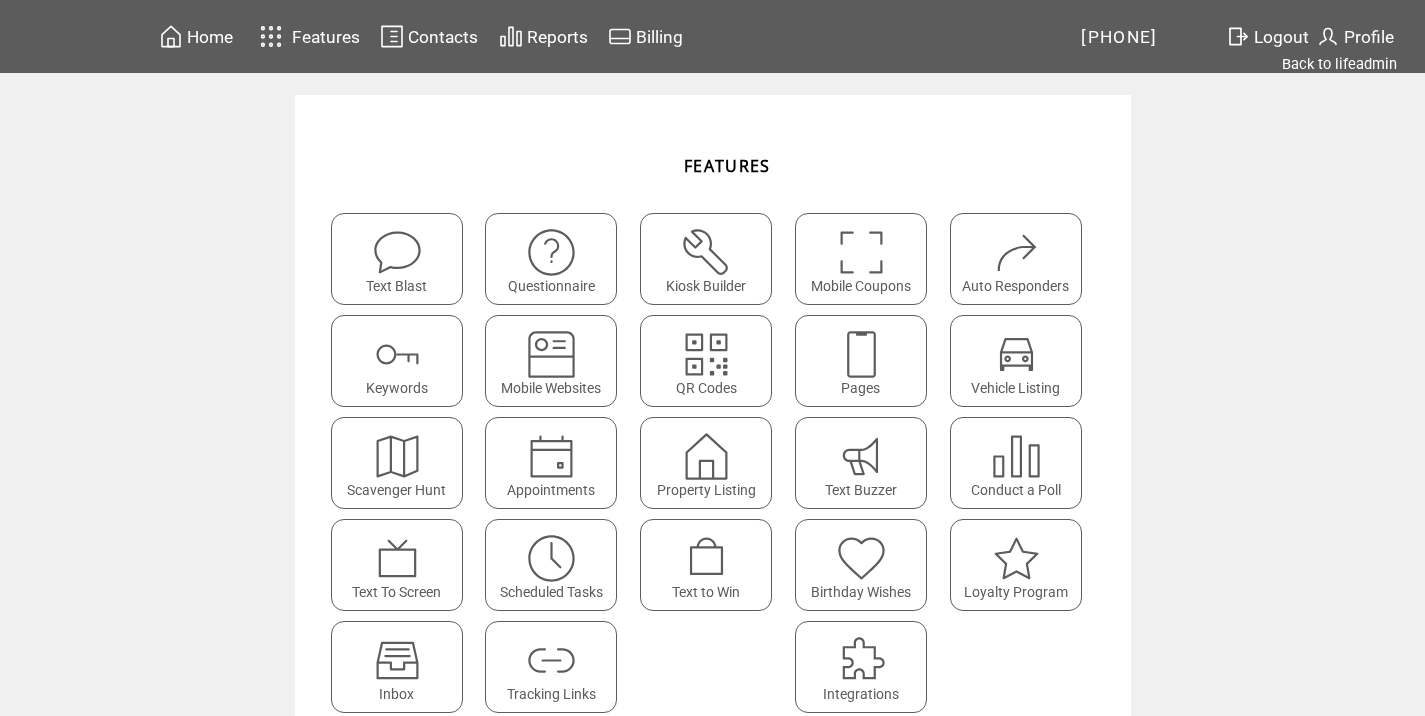 click at bounding box center (551, 660) 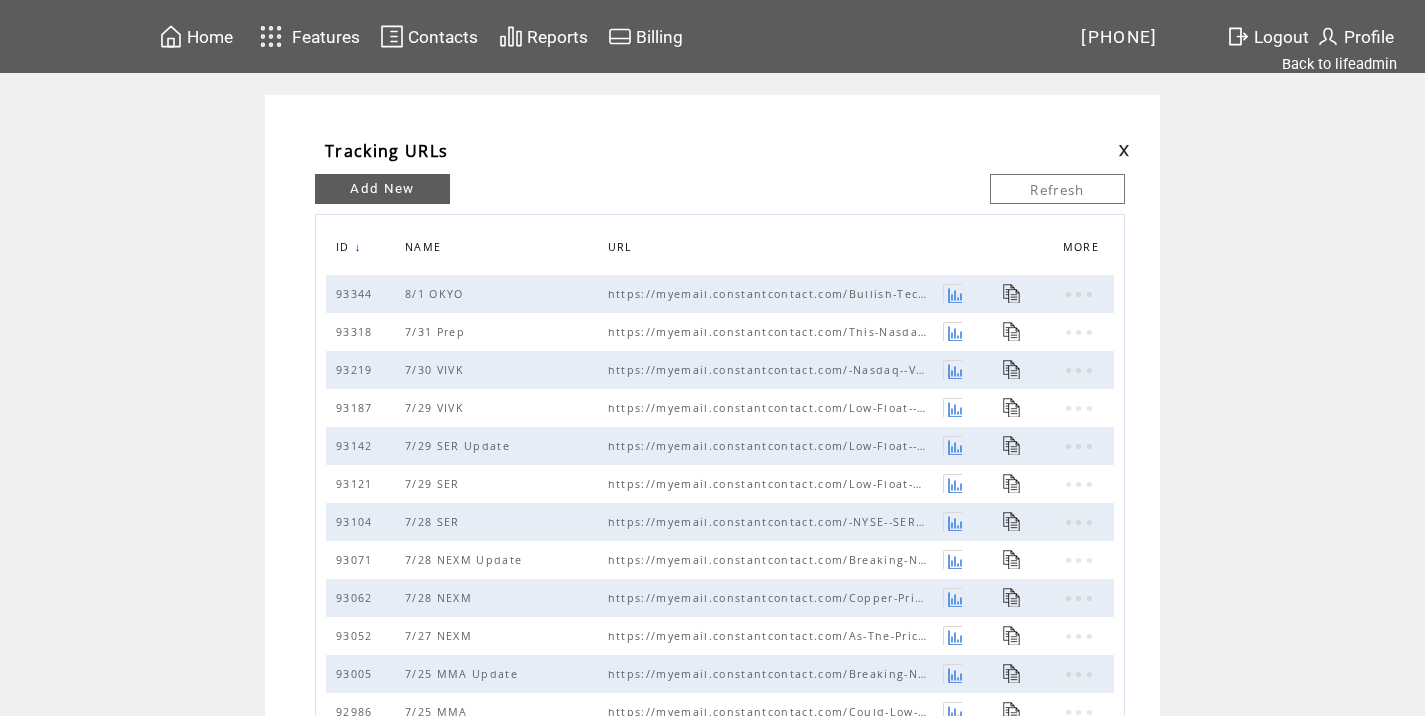 scroll, scrollTop: 0, scrollLeft: 0, axis: both 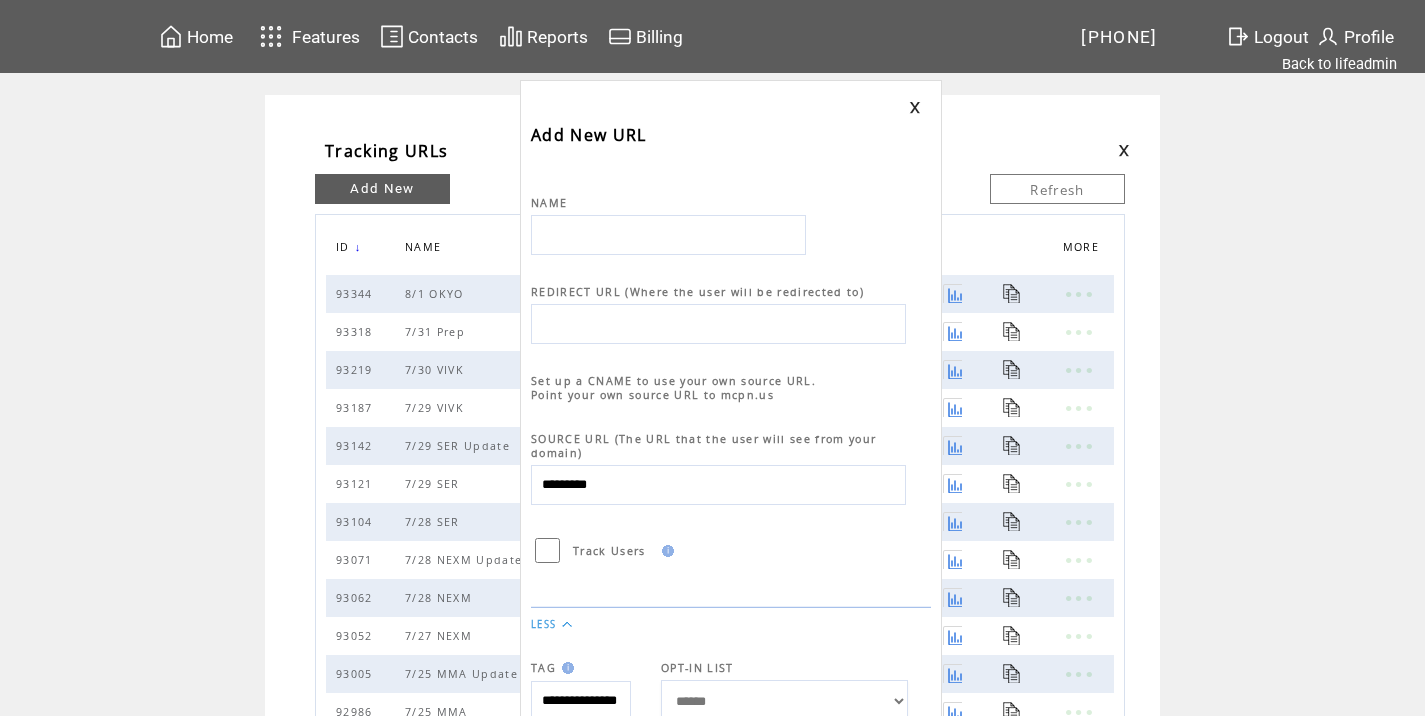 click at bounding box center [668, 235] 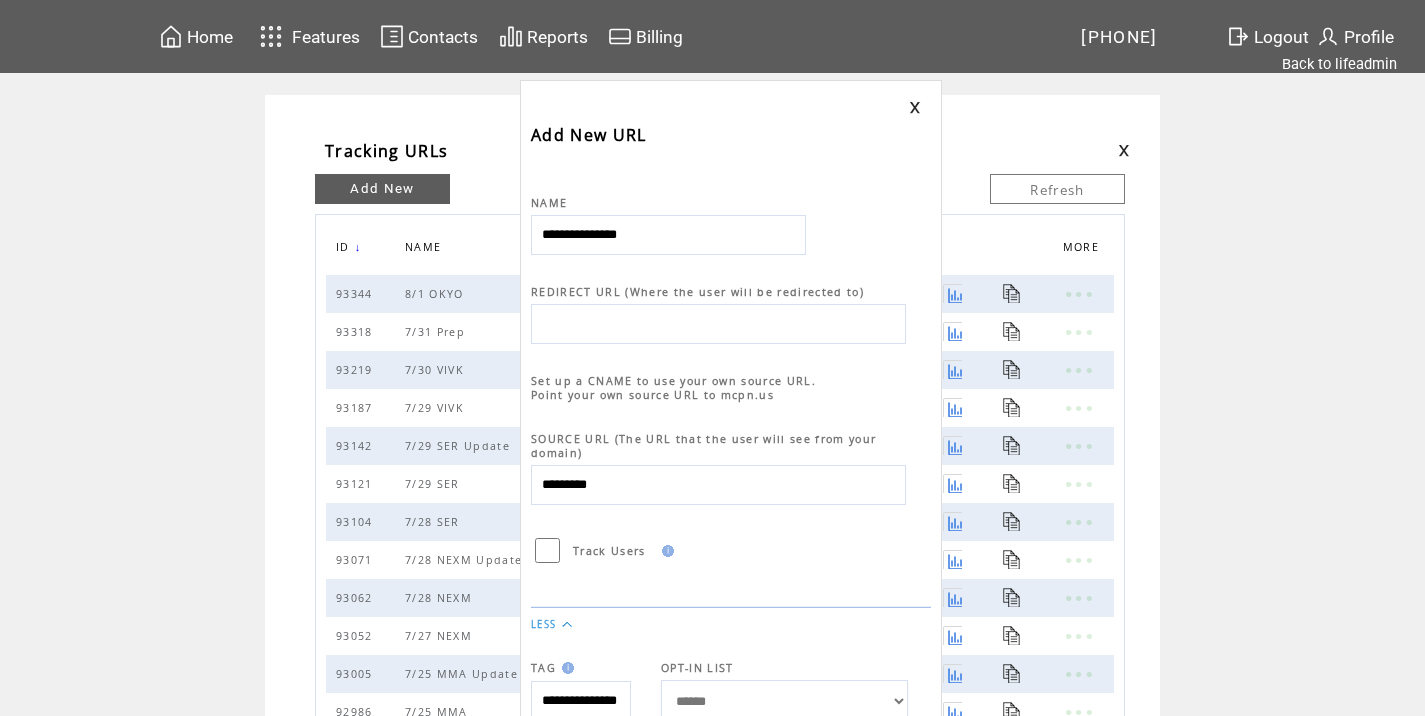 paste on "*****" 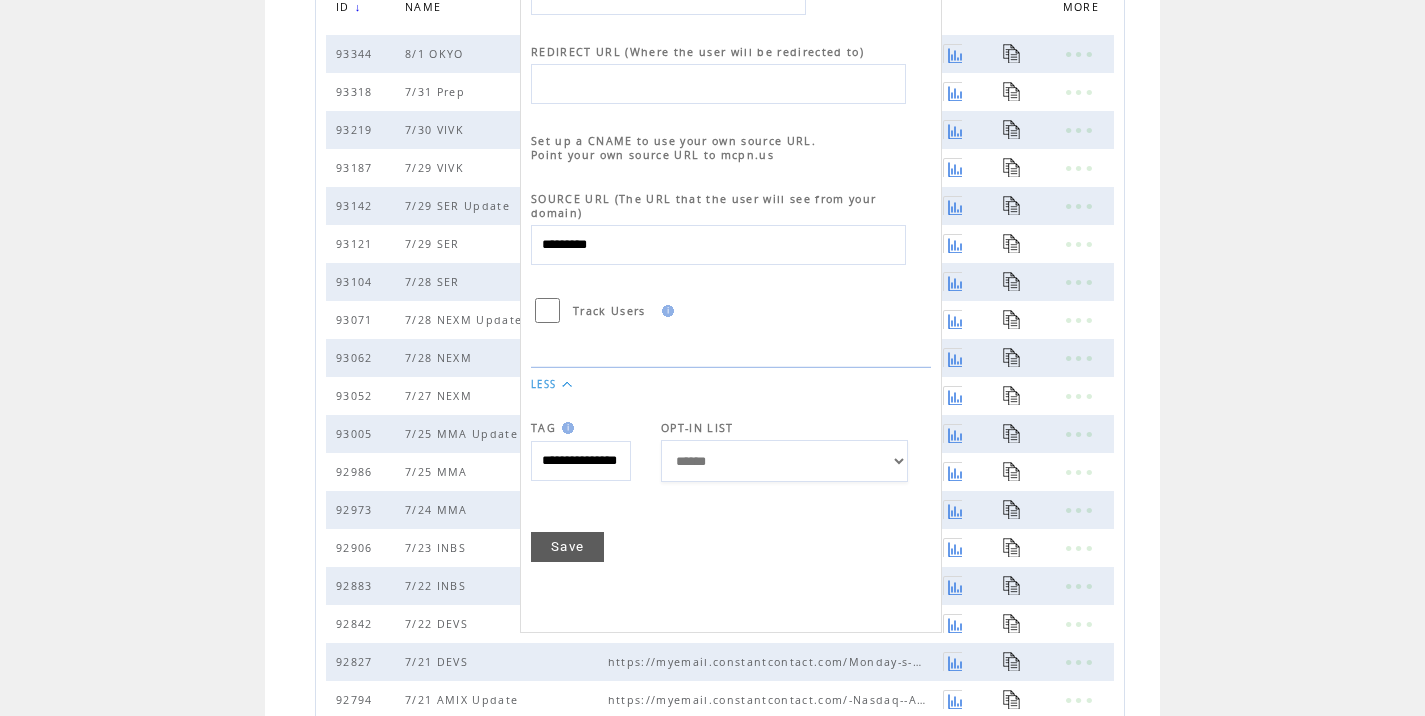 scroll, scrollTop: 0, scrollLeft: 0, axis: both 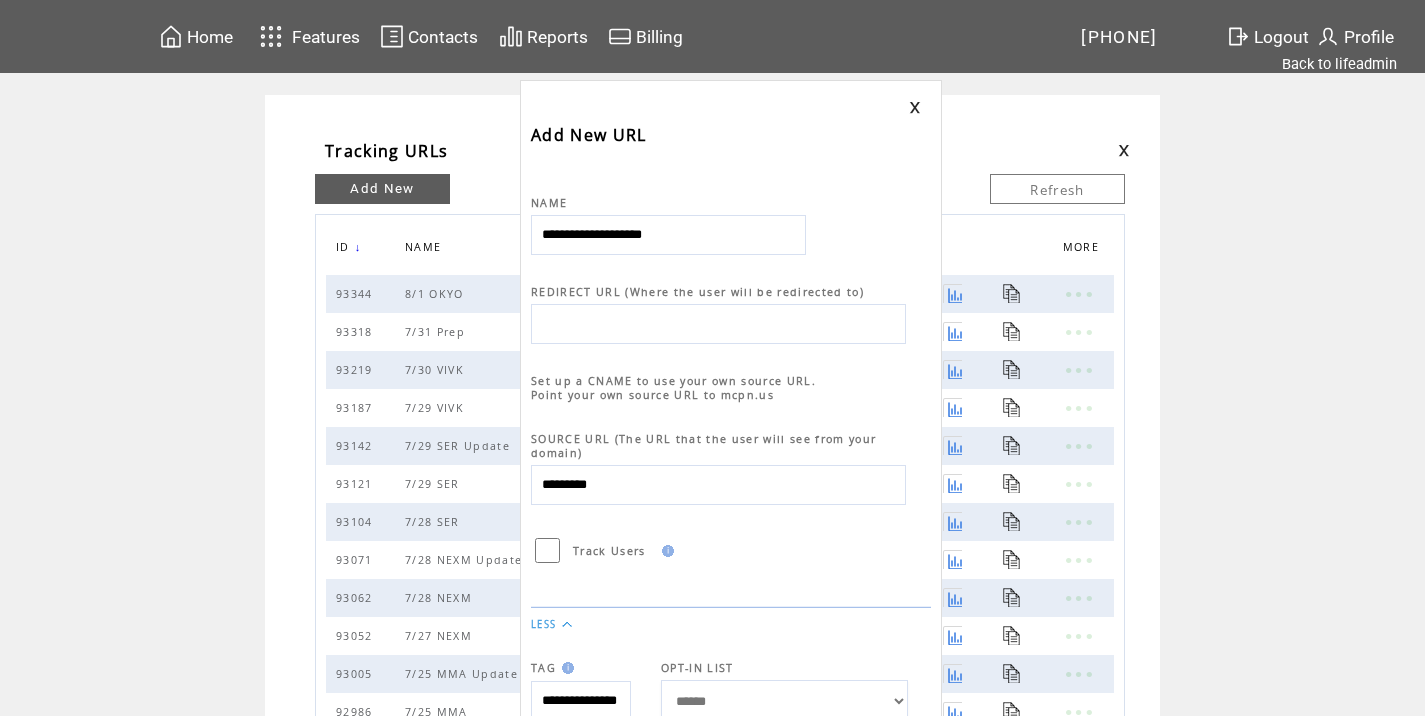 drag, startPoint x: 723, startPoint y: 247, endPoint x: 911, endPoint y: 359, distance: 218.83327 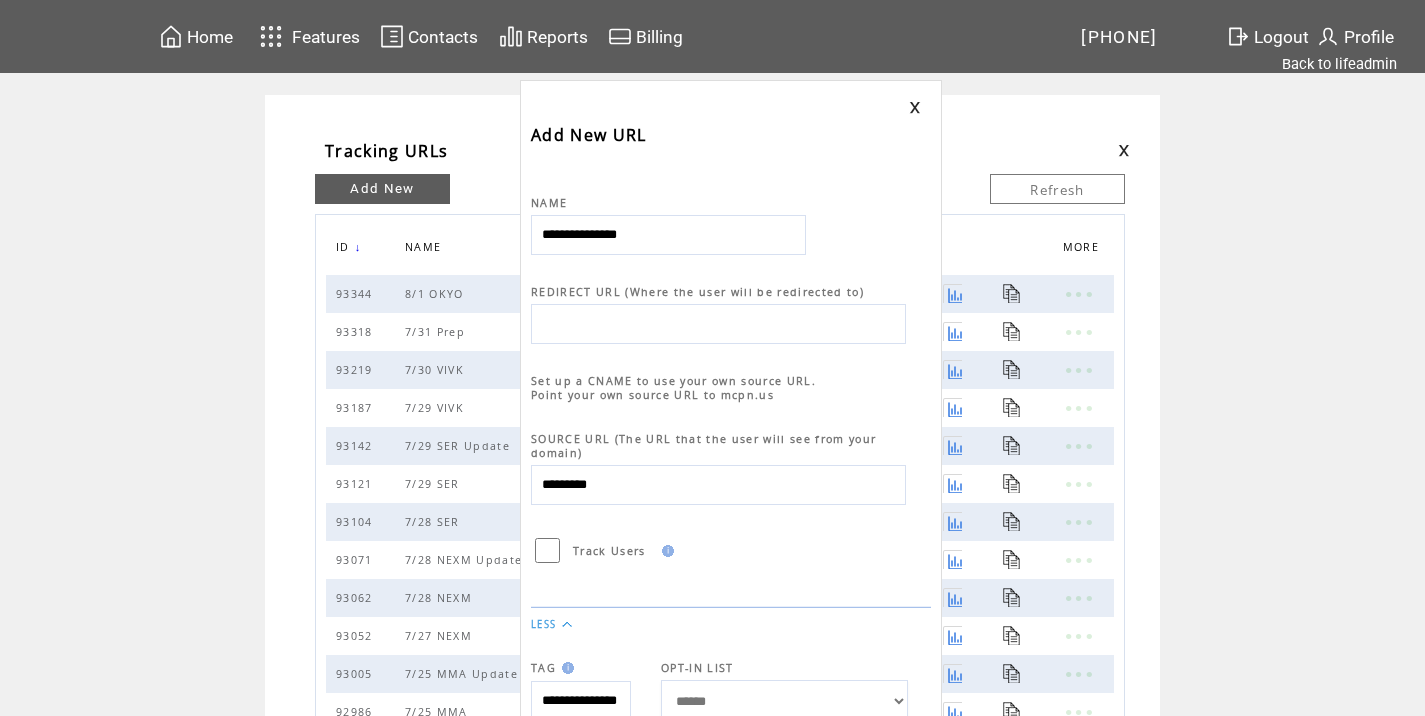 click at bounding box center [718, 324] 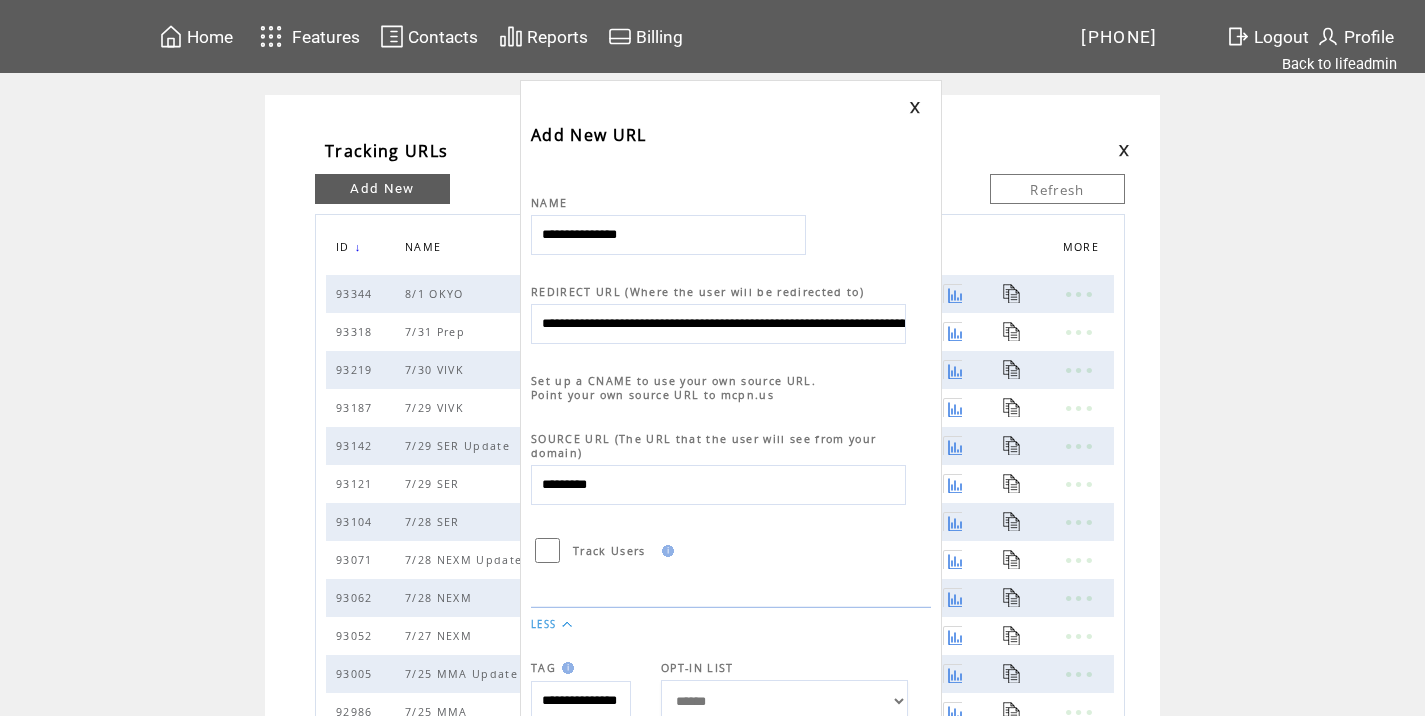 scroll, scrollTop: 0, scrollLeft: 910, axis: horizontal 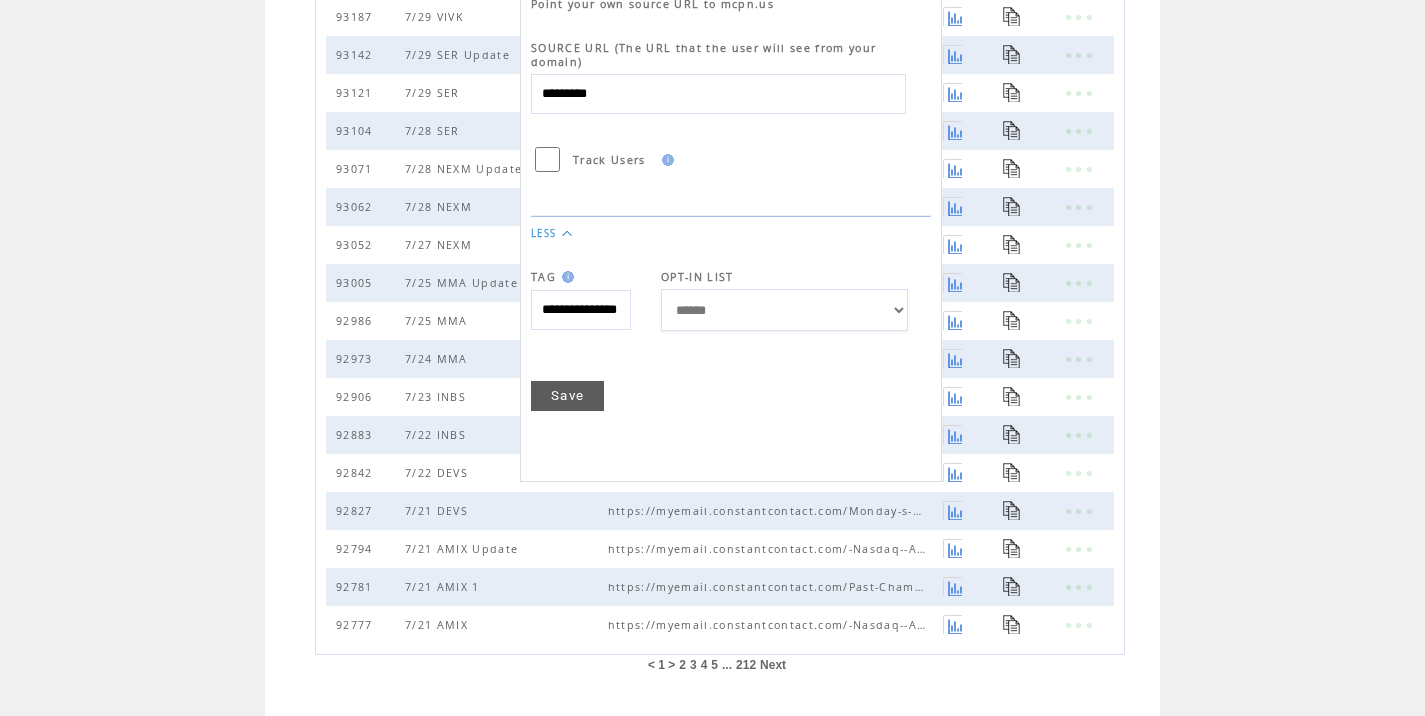 type on "**********" 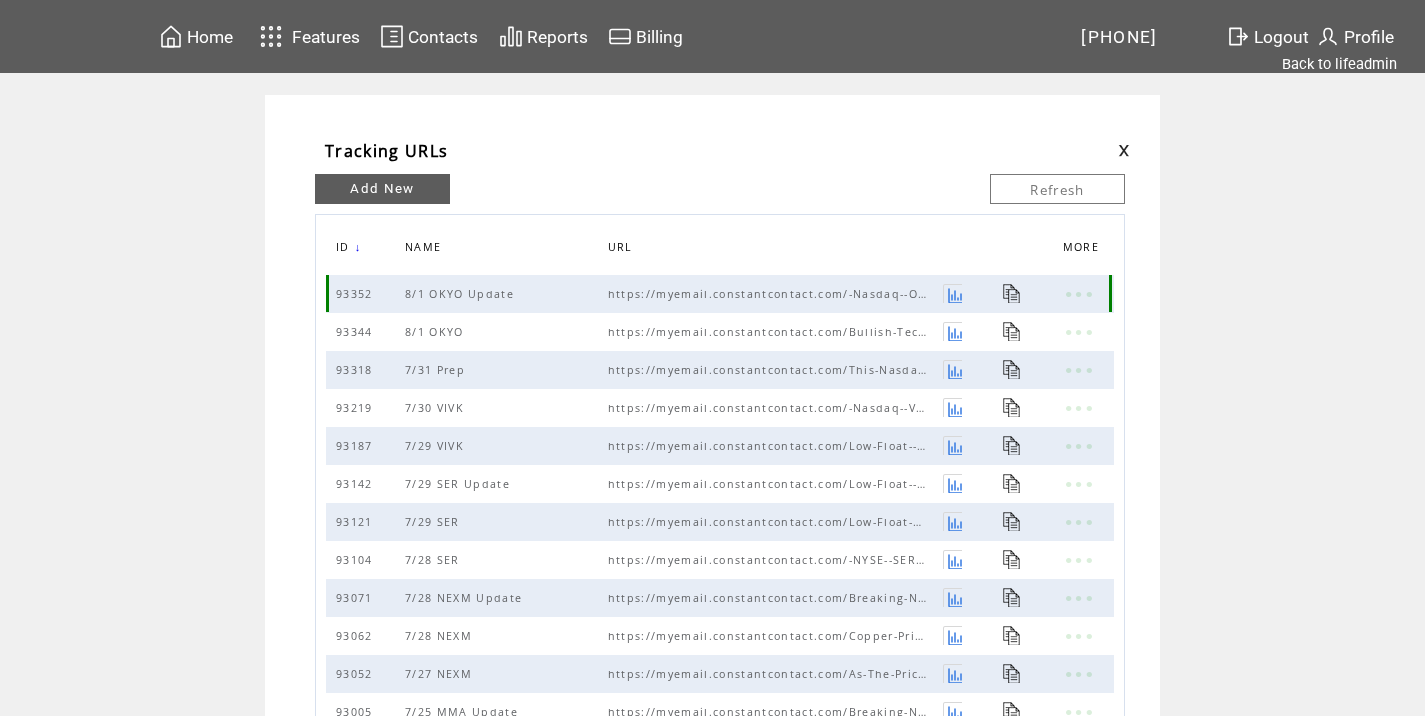 click at bounding box center [1012, 293] 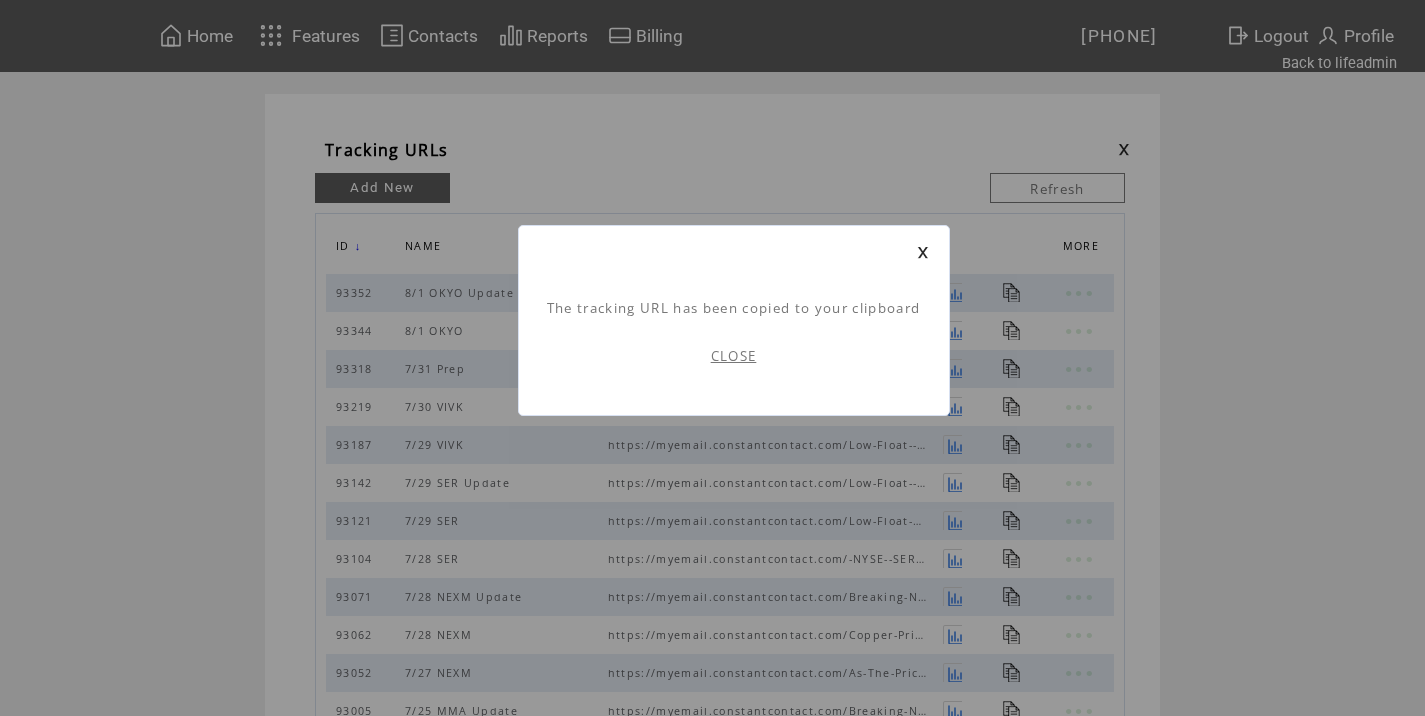 click on "CLOSE" at bounding box center [734, 356] 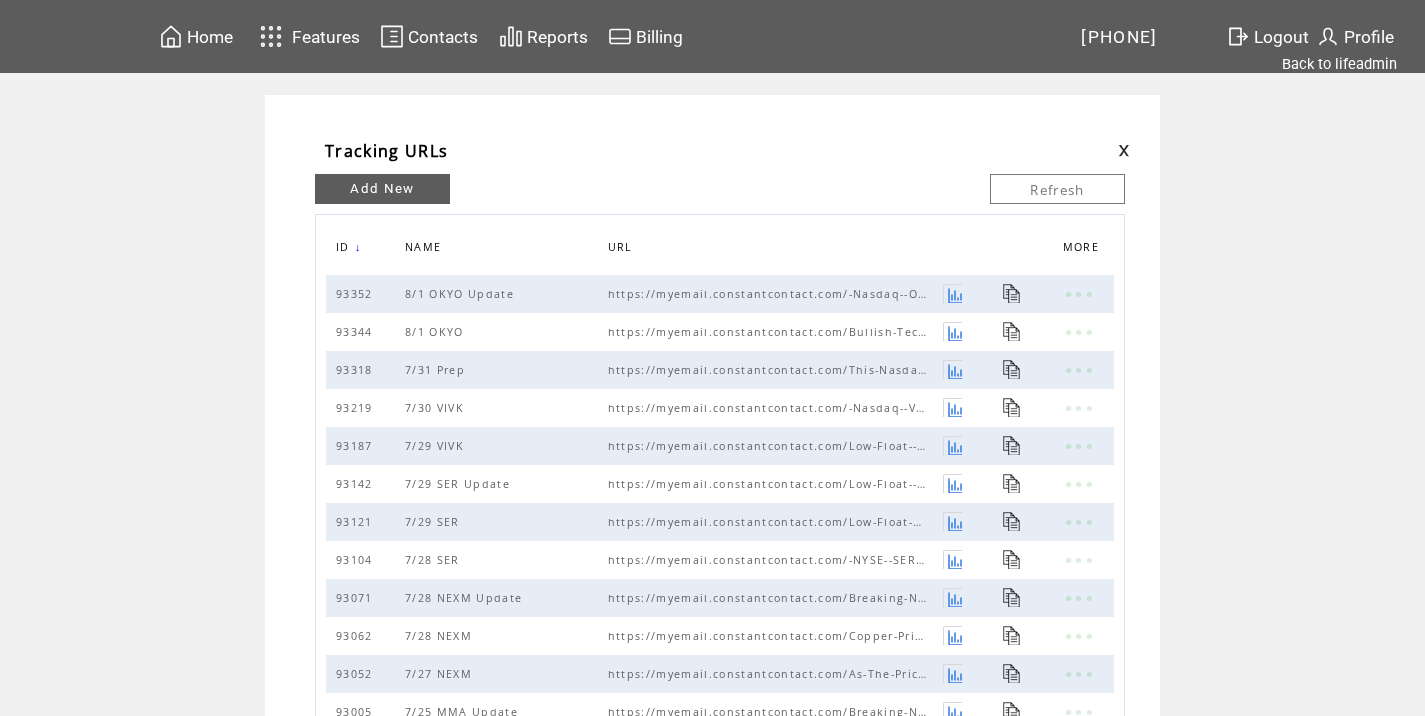 click at bounding box center [1124, 150] 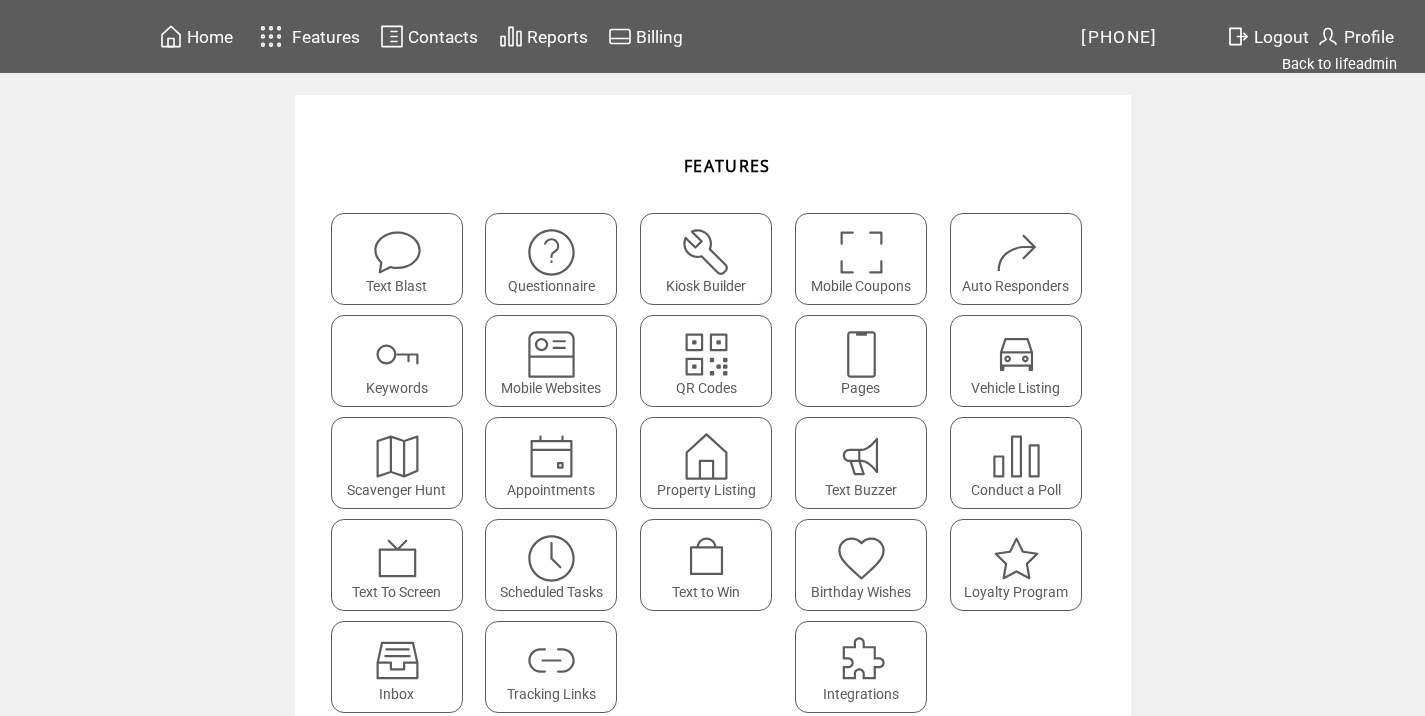 scroll, scrollTop: 0, scrollLeft: 0, axis: both 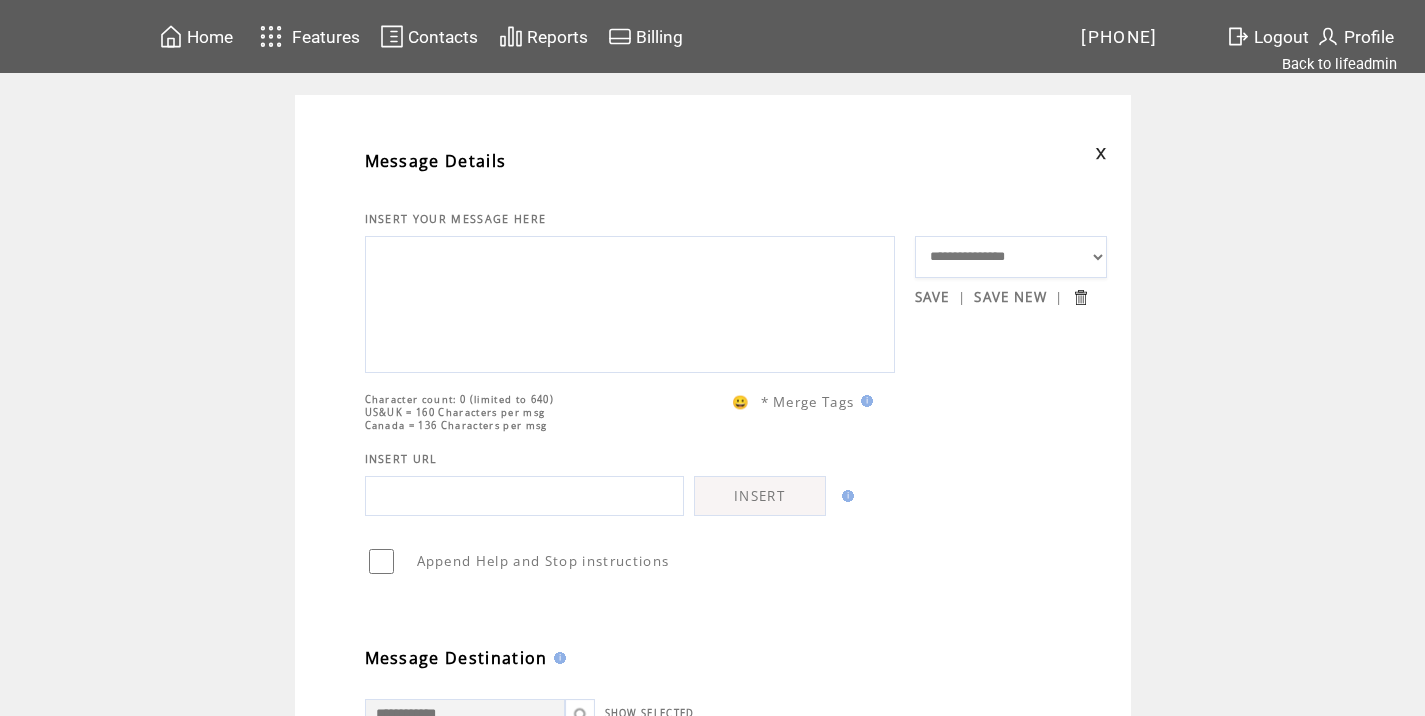 click at bounding box center (1101, 153) 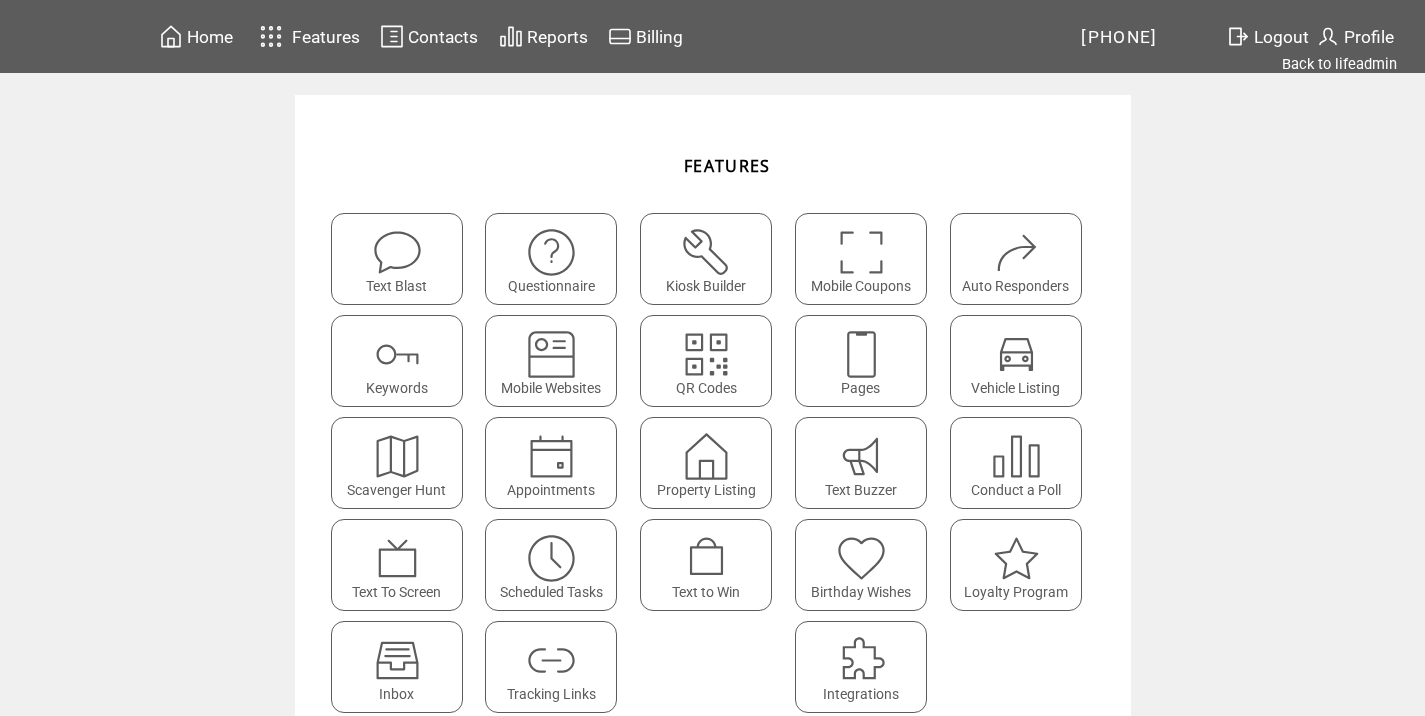 scroll, scrollTop: 0, scrollLeft: 0, axis: both 